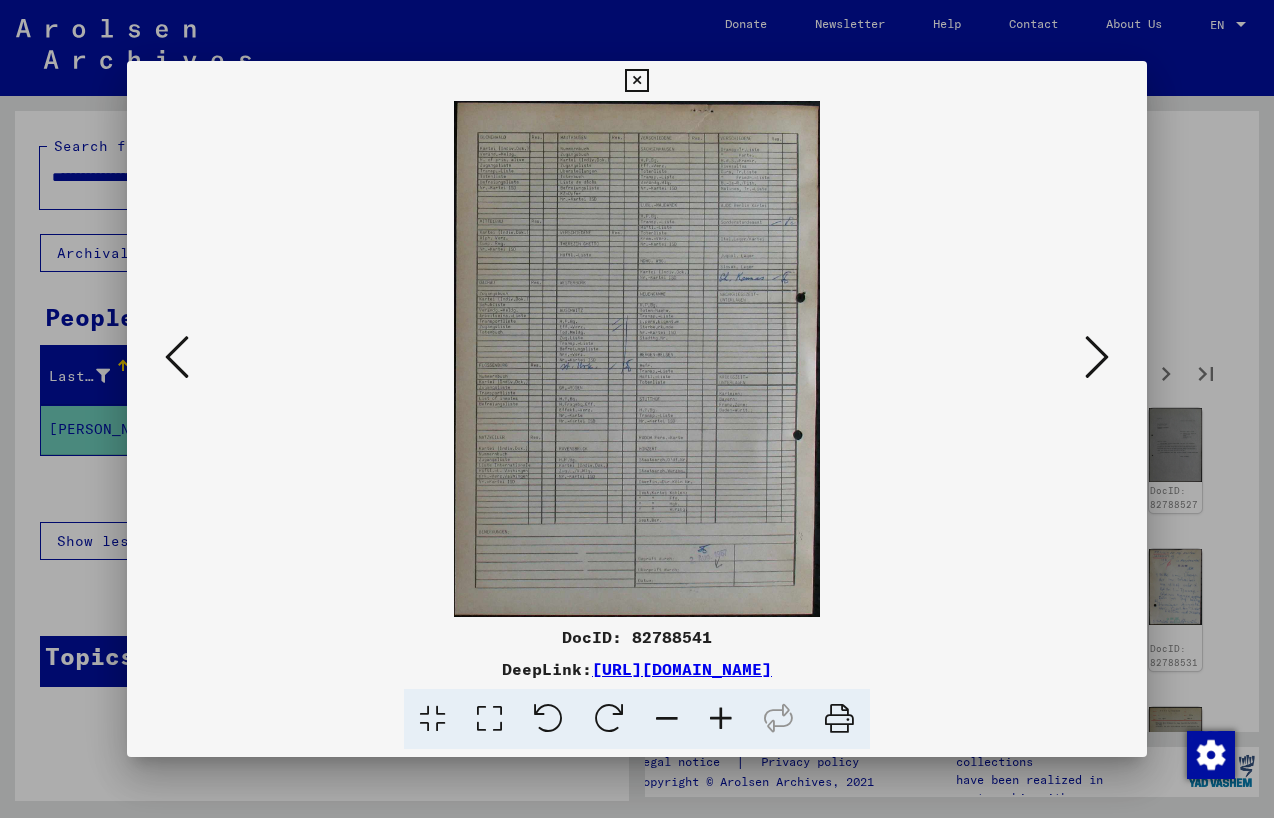scroll, scrollTop: 0, scrollLeft: 0, axis: both 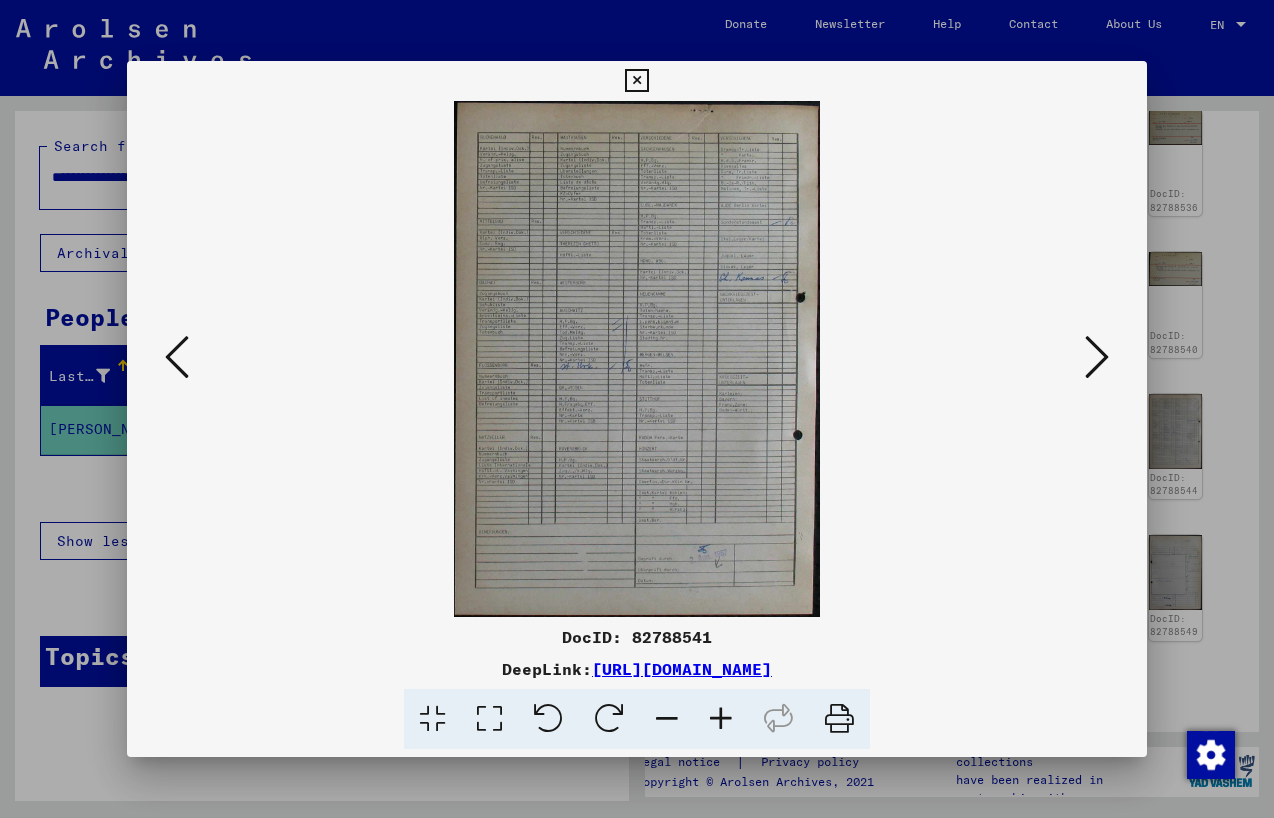 click at bounding box center (636, 81) 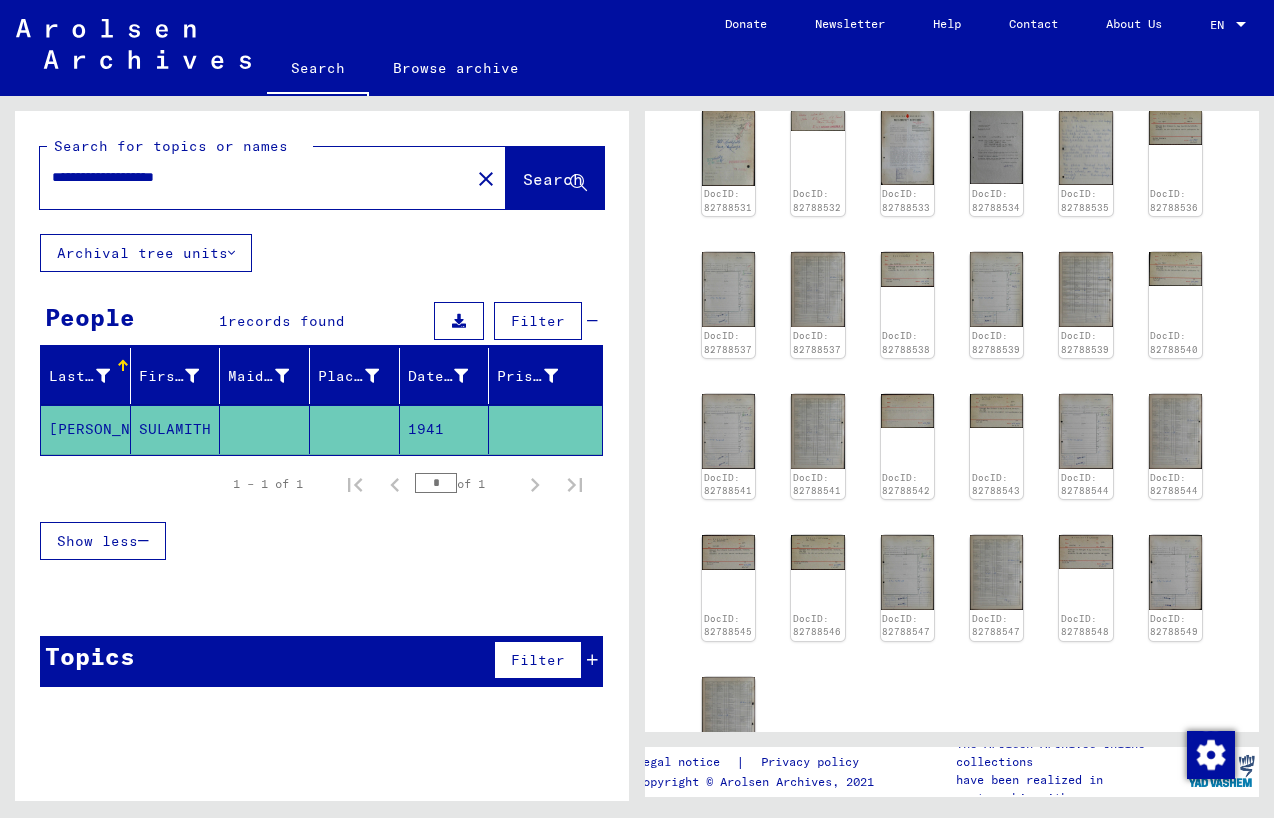 scroll, scrollTop: 0, scrollLeft: 0, axis: both 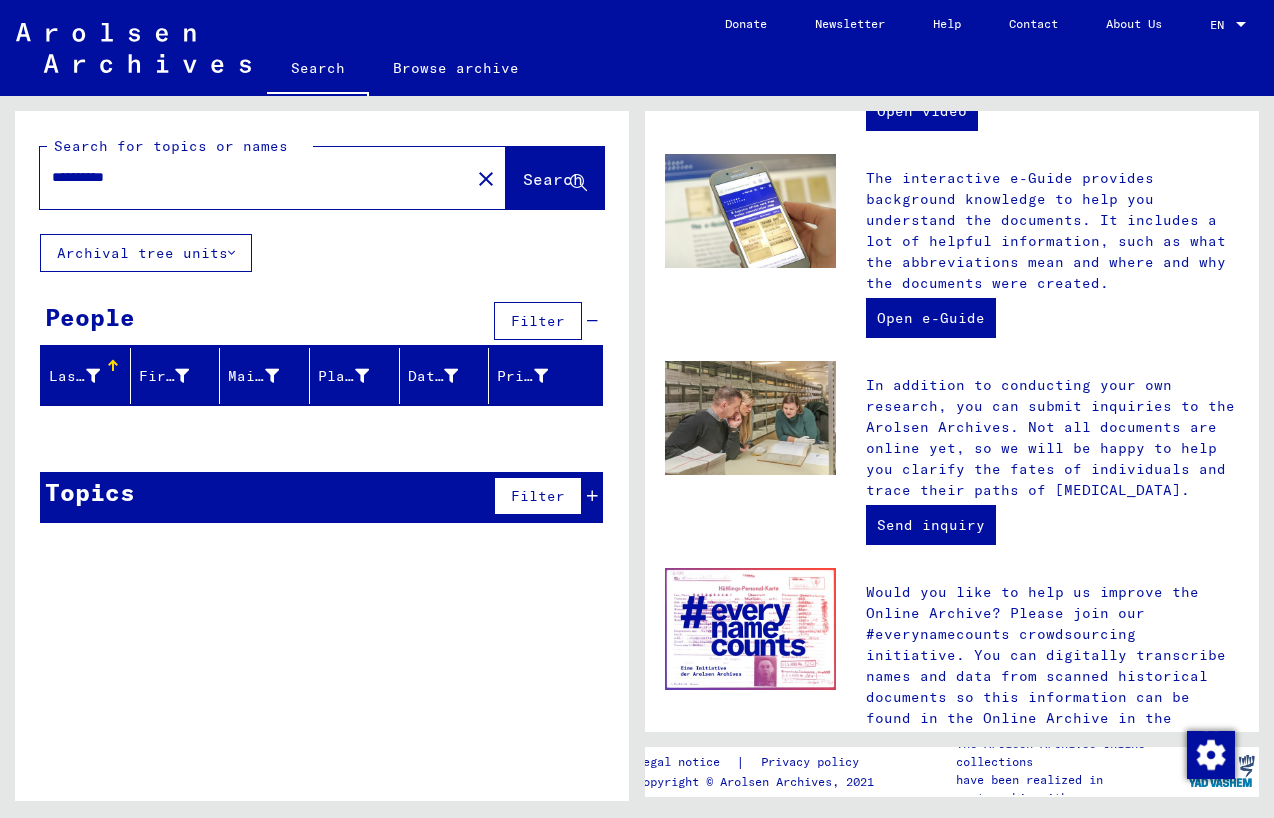 drag, startPoint x: 143, startPoint y: 175, endPoint x: 98, endPoint y: 177, distance: 45.044422 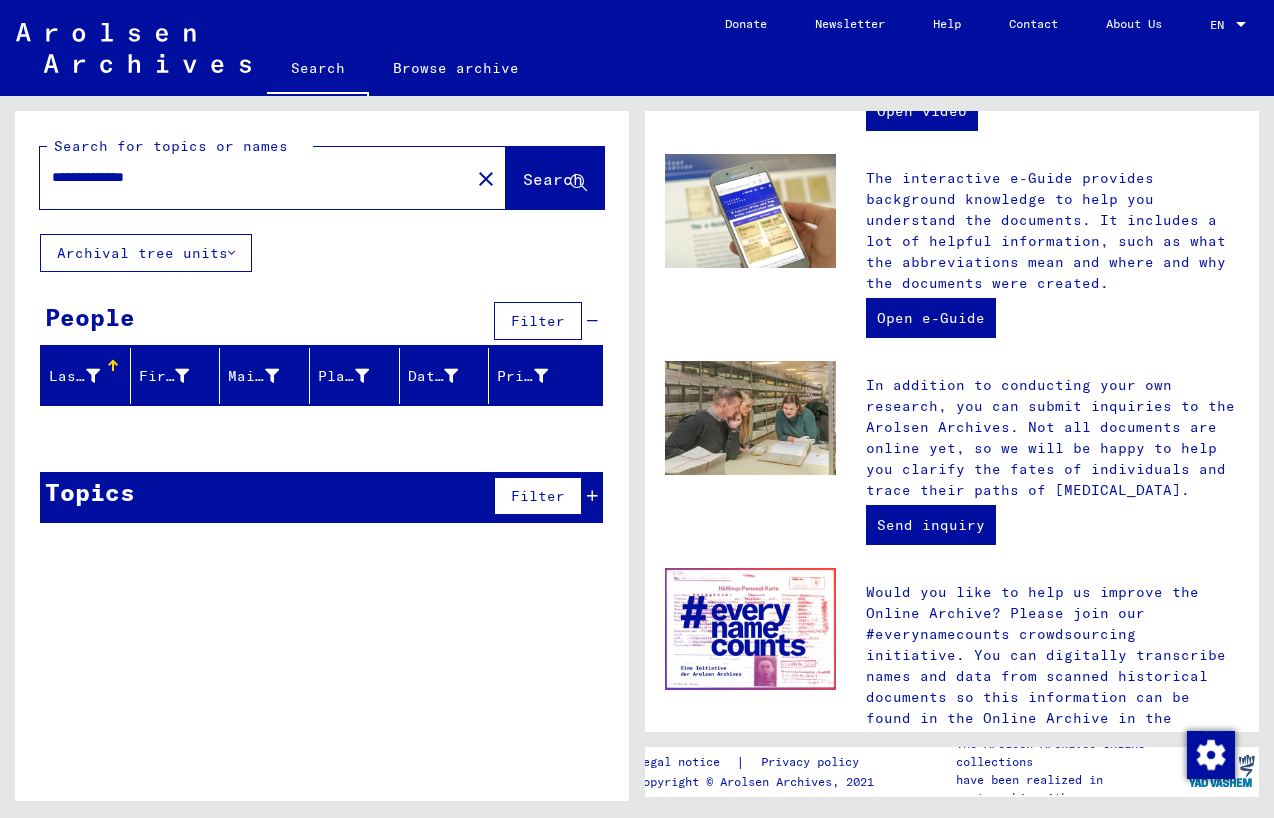 click on "**********" at bounding box center [249, 177] 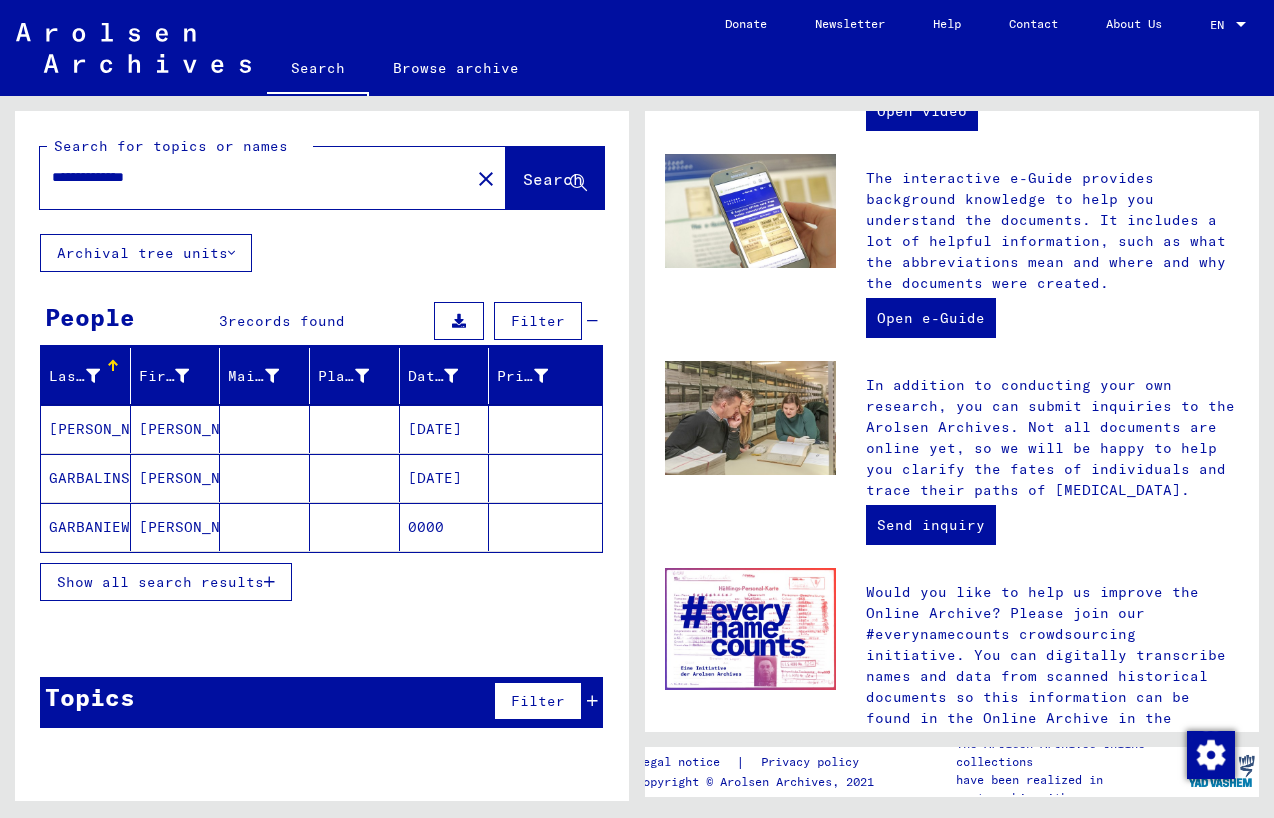 click on "[DATE]" at bounding box center [445, 478] 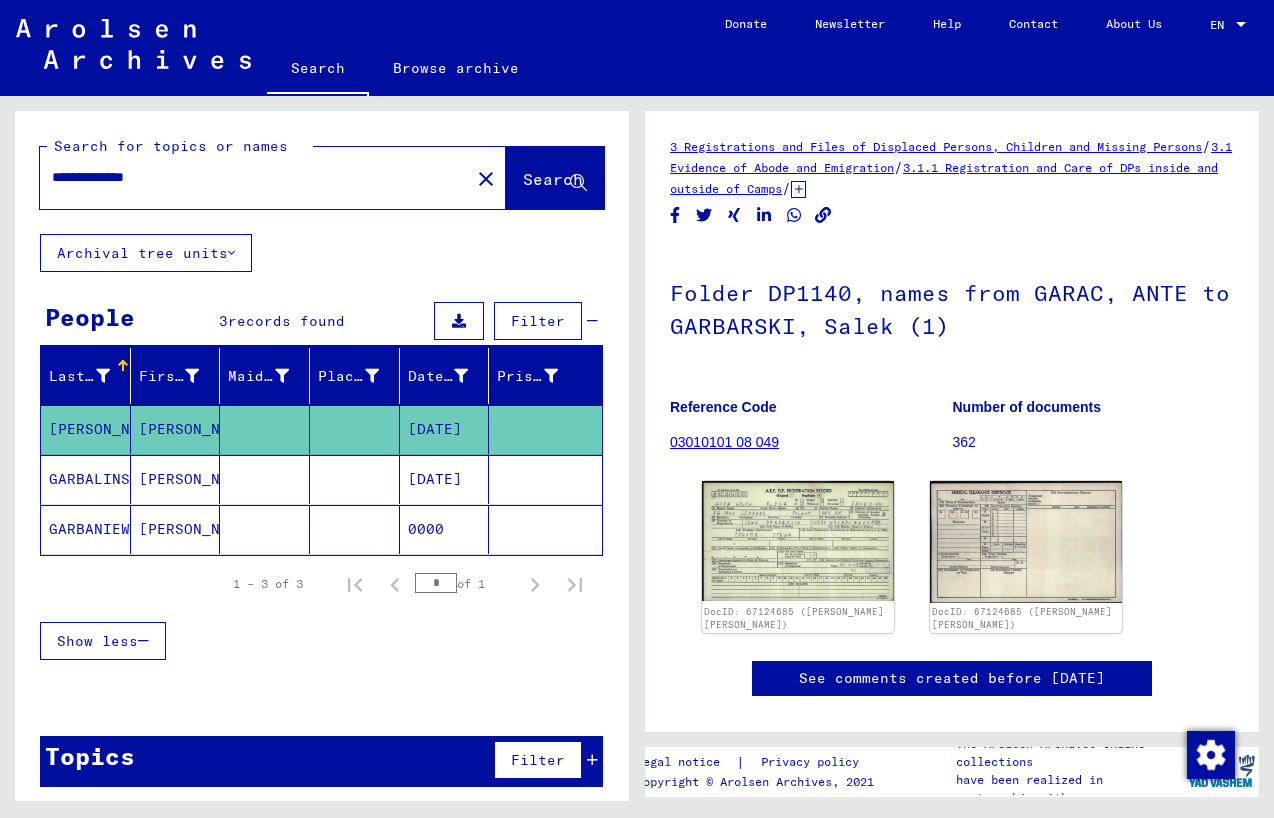 scroll, scrollTop: 0, scrollLeft: 0, axis: both 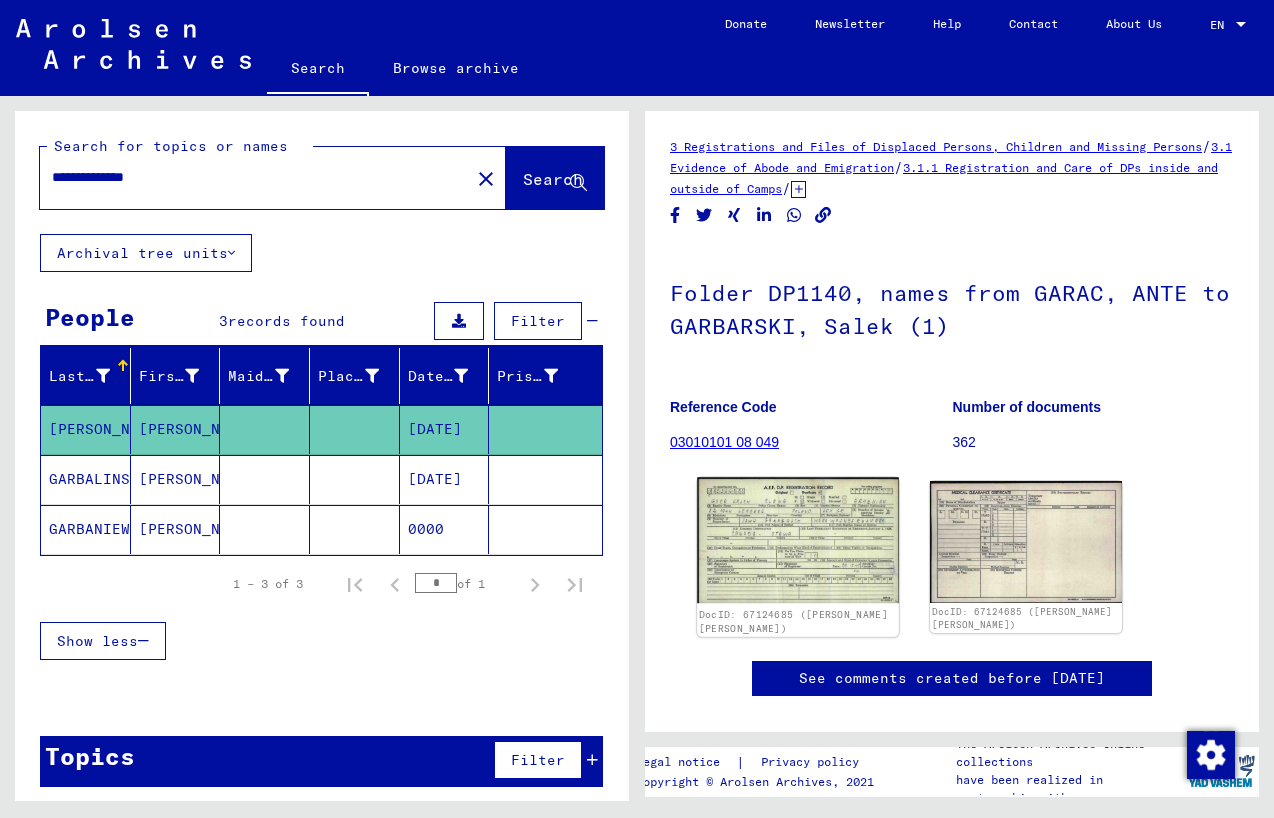 click 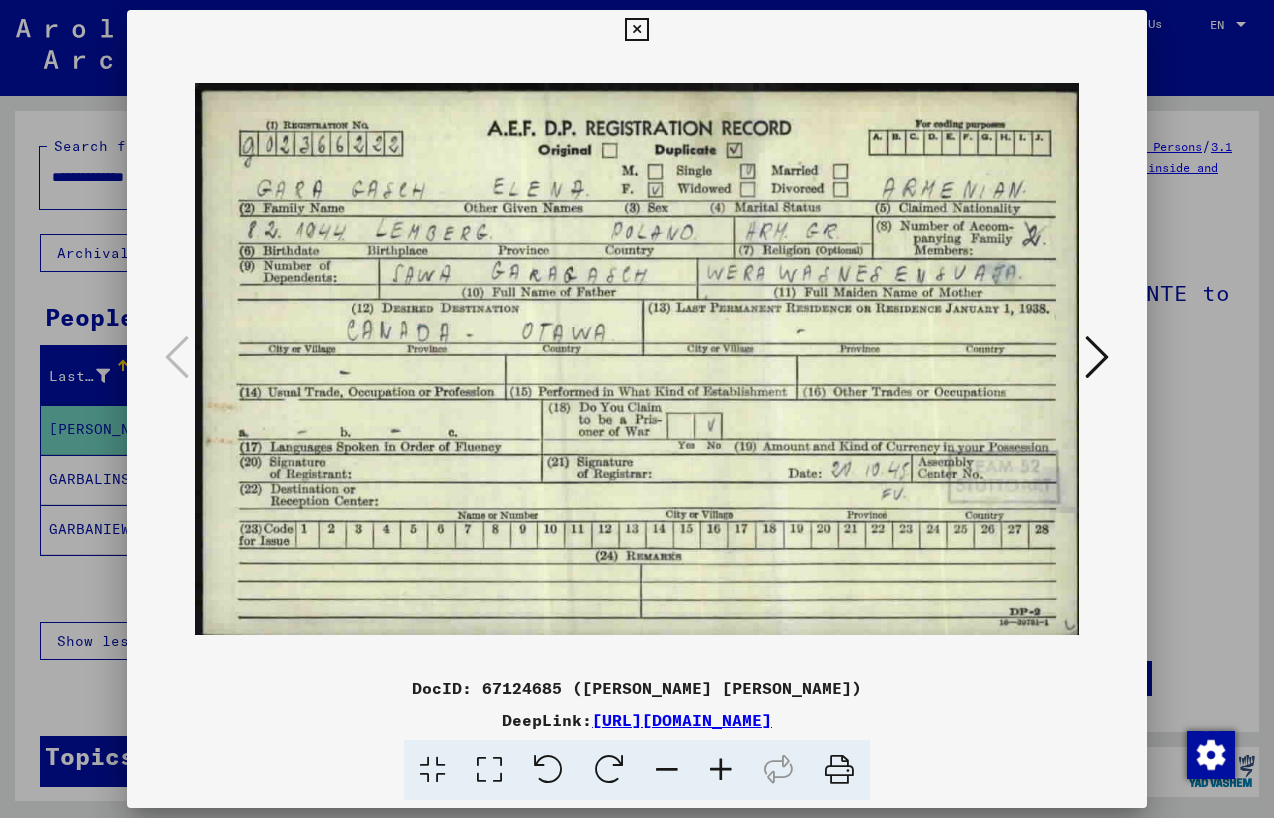 click at bounding box center [636, 30] 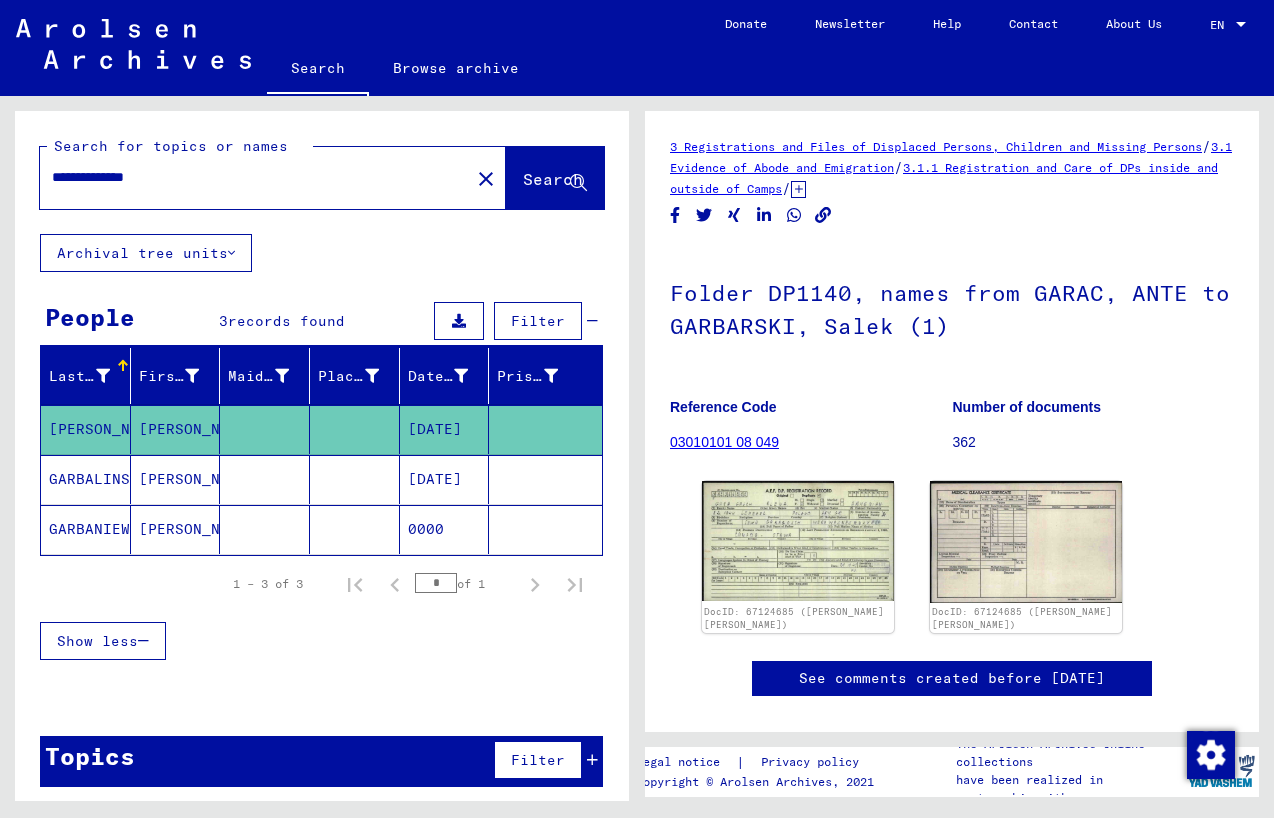 click on "[PERSON_NAME]" at bounding box center (176, 529) 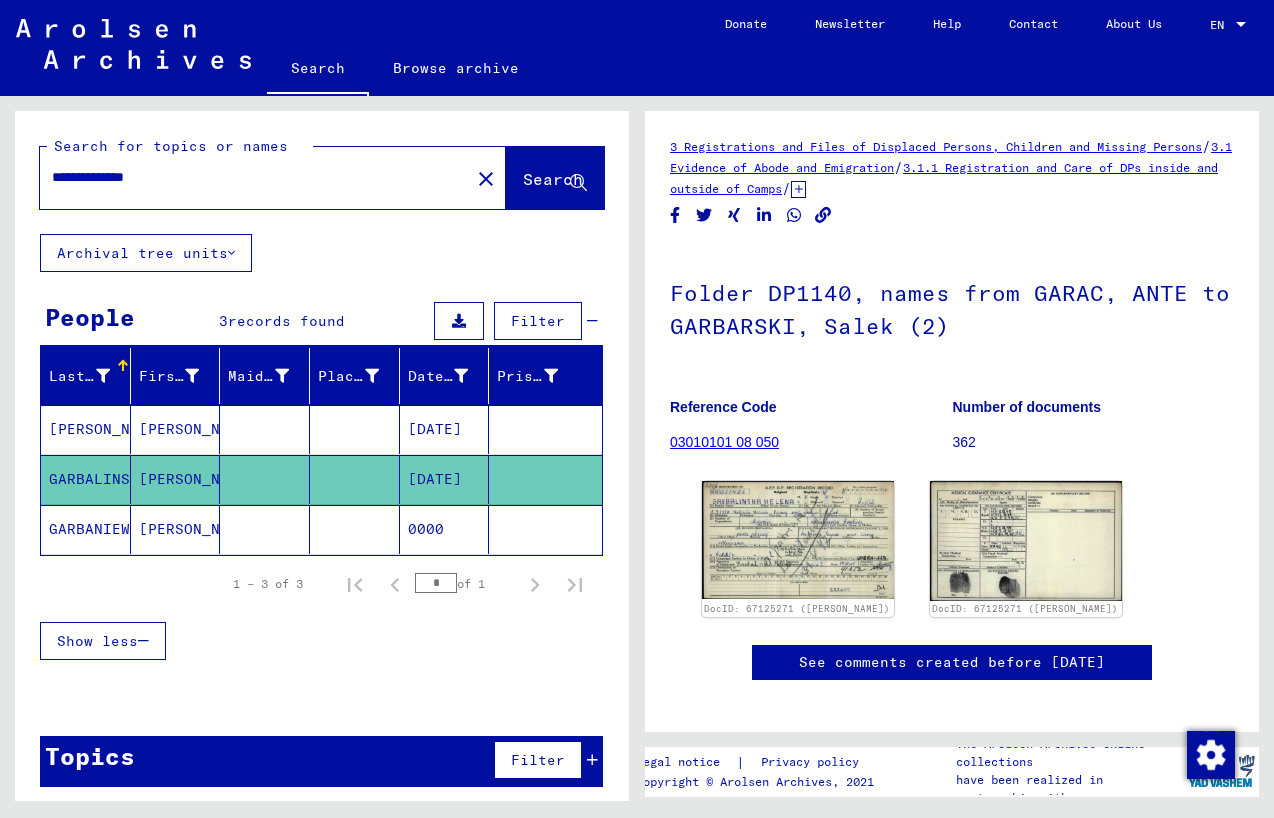 scroll, scrollTop: 0, scrollLeft: 0, axis: both 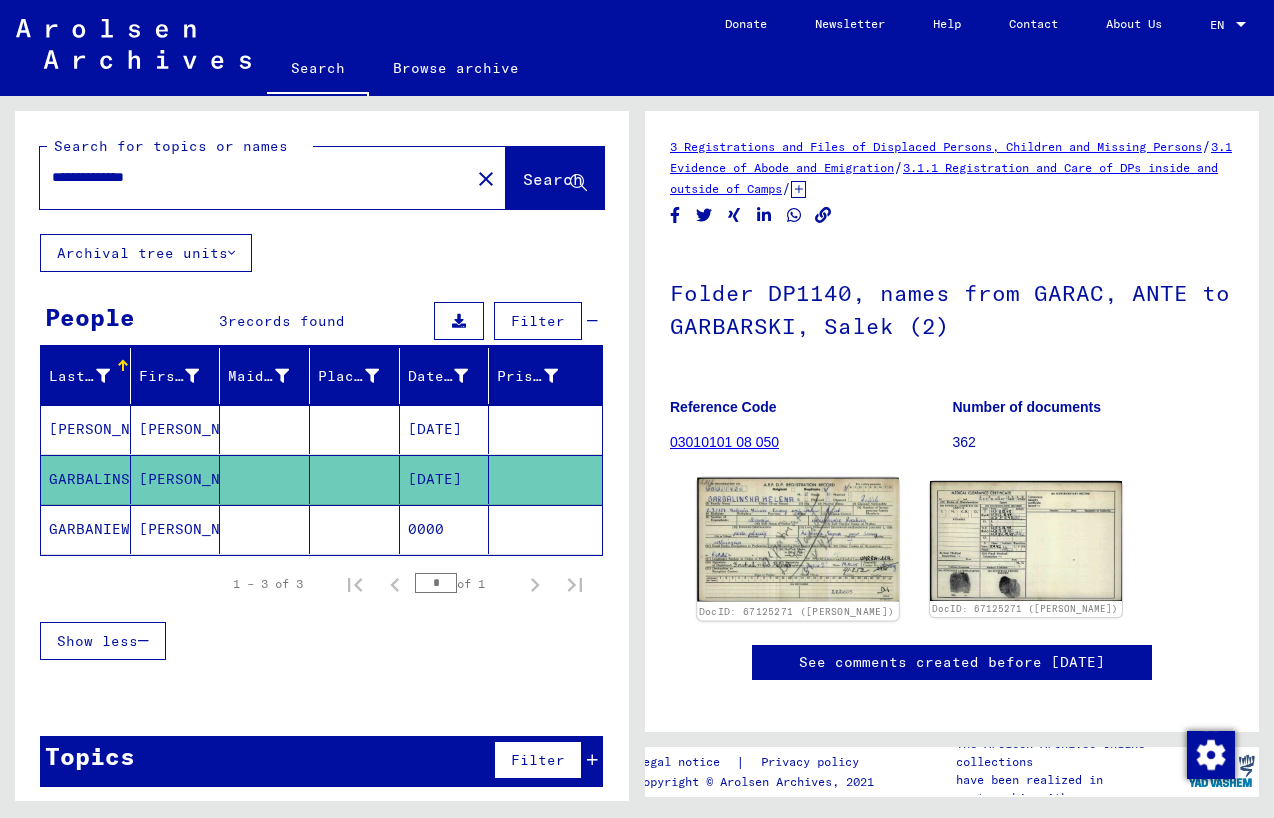 click 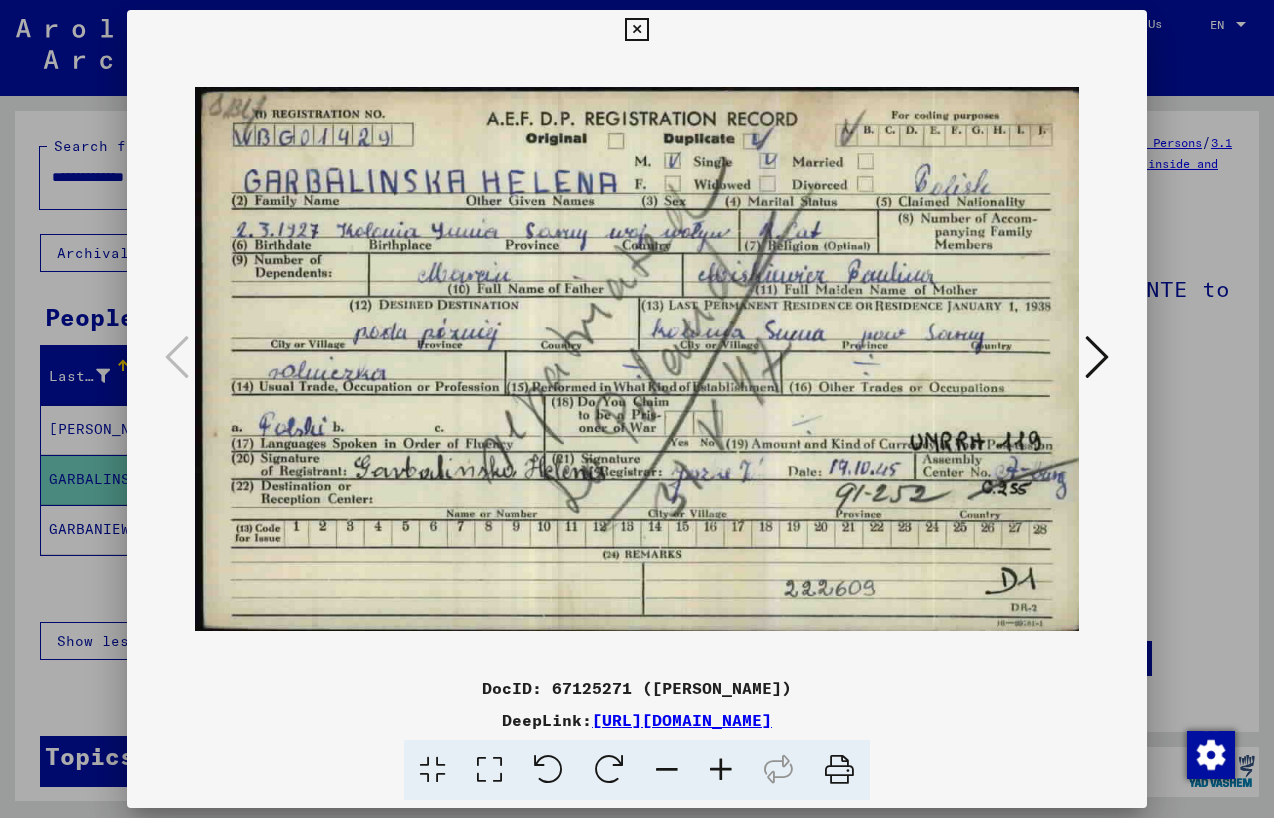 click at bounding box center [636, 30] 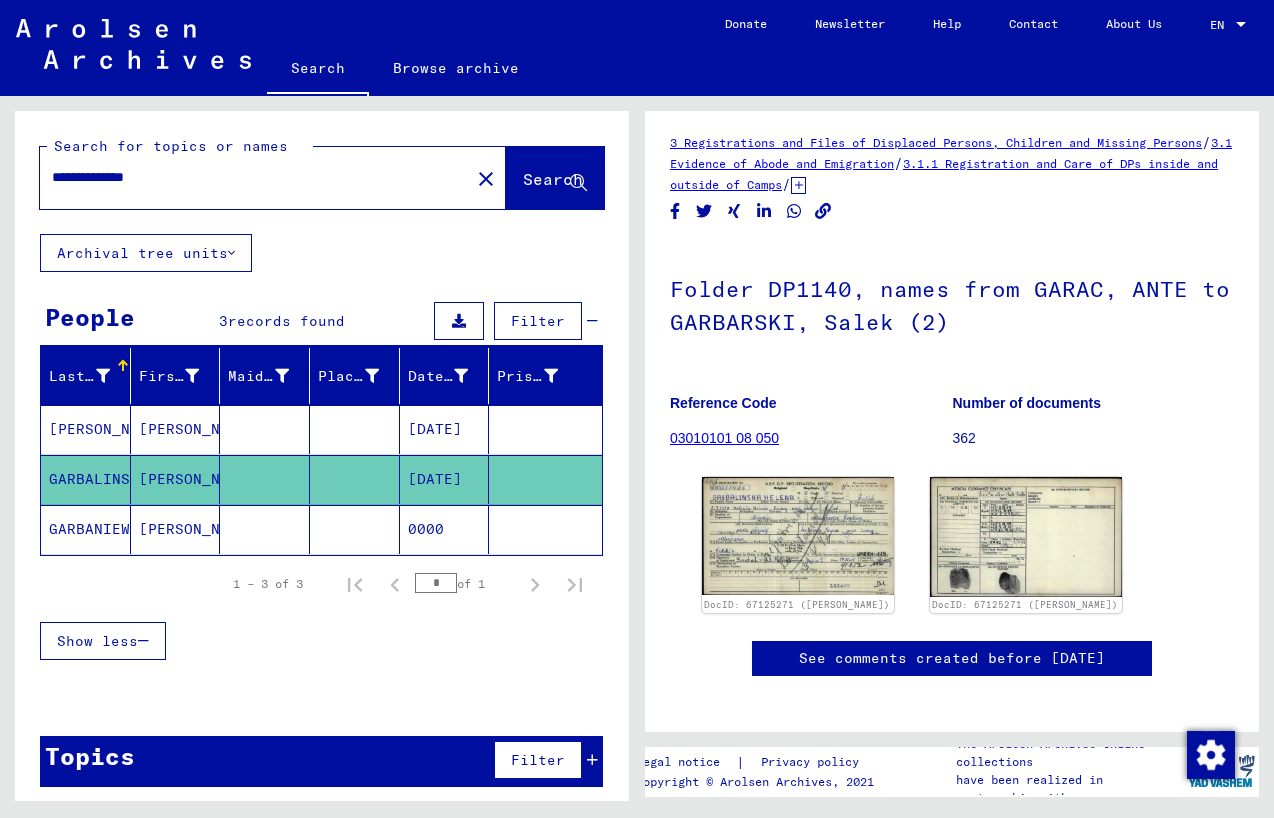 click on "GARBANIEWSKA" 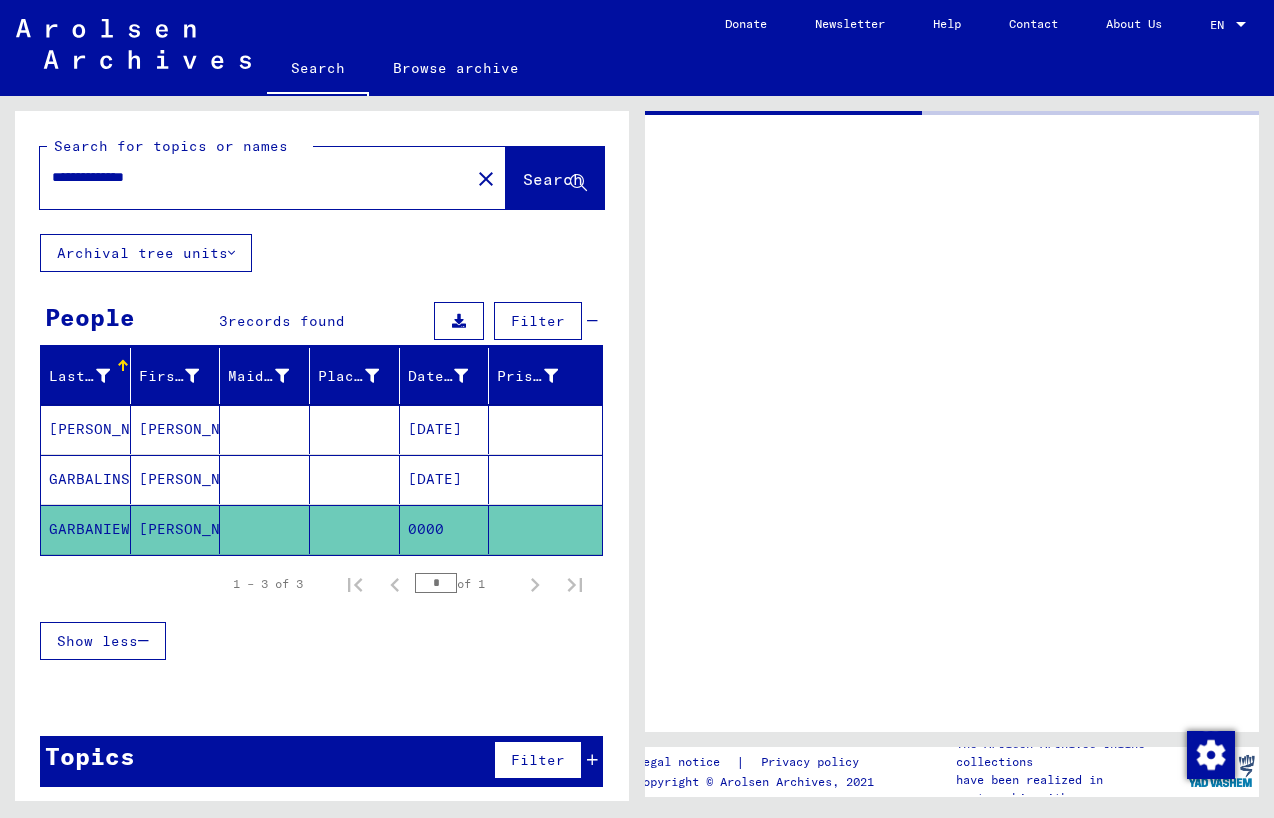 scroll, scrollTop: 0, scrollLeft: 0, axis: both 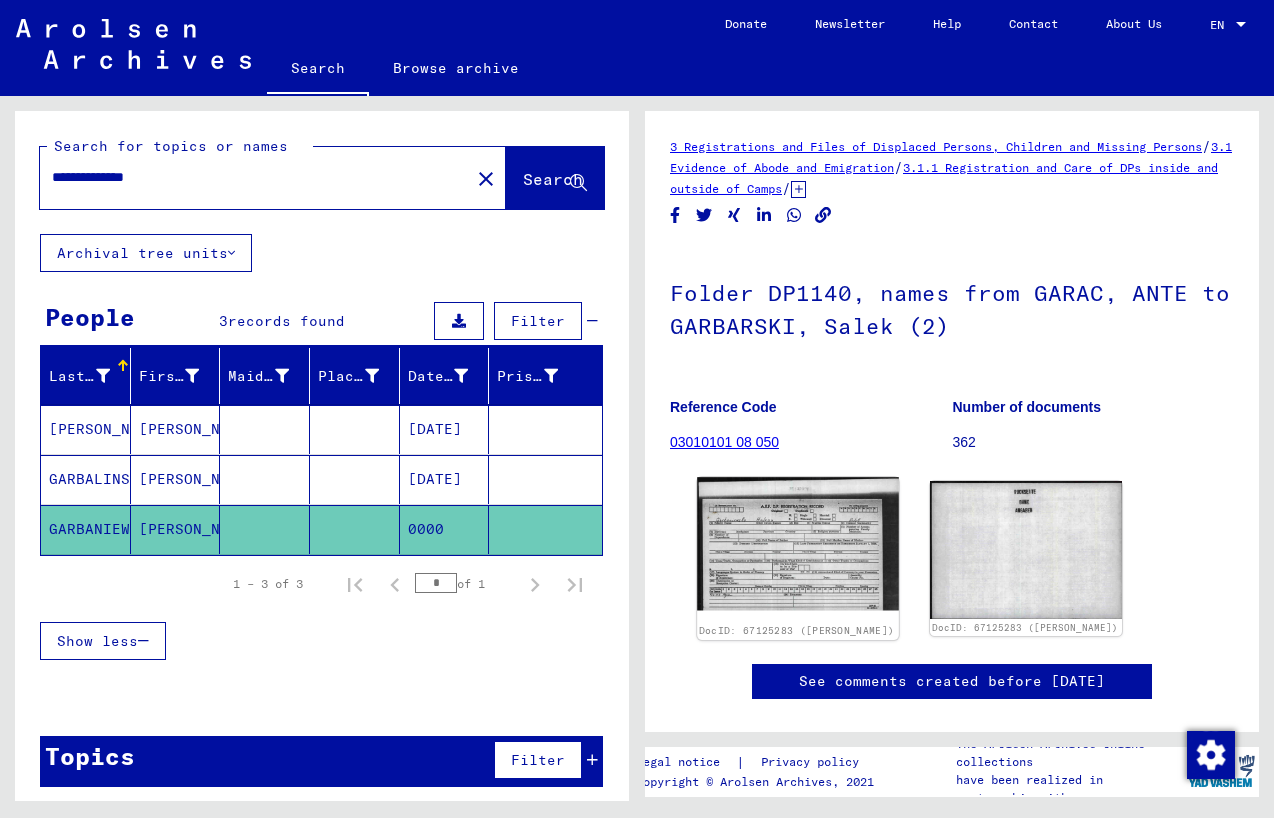 click 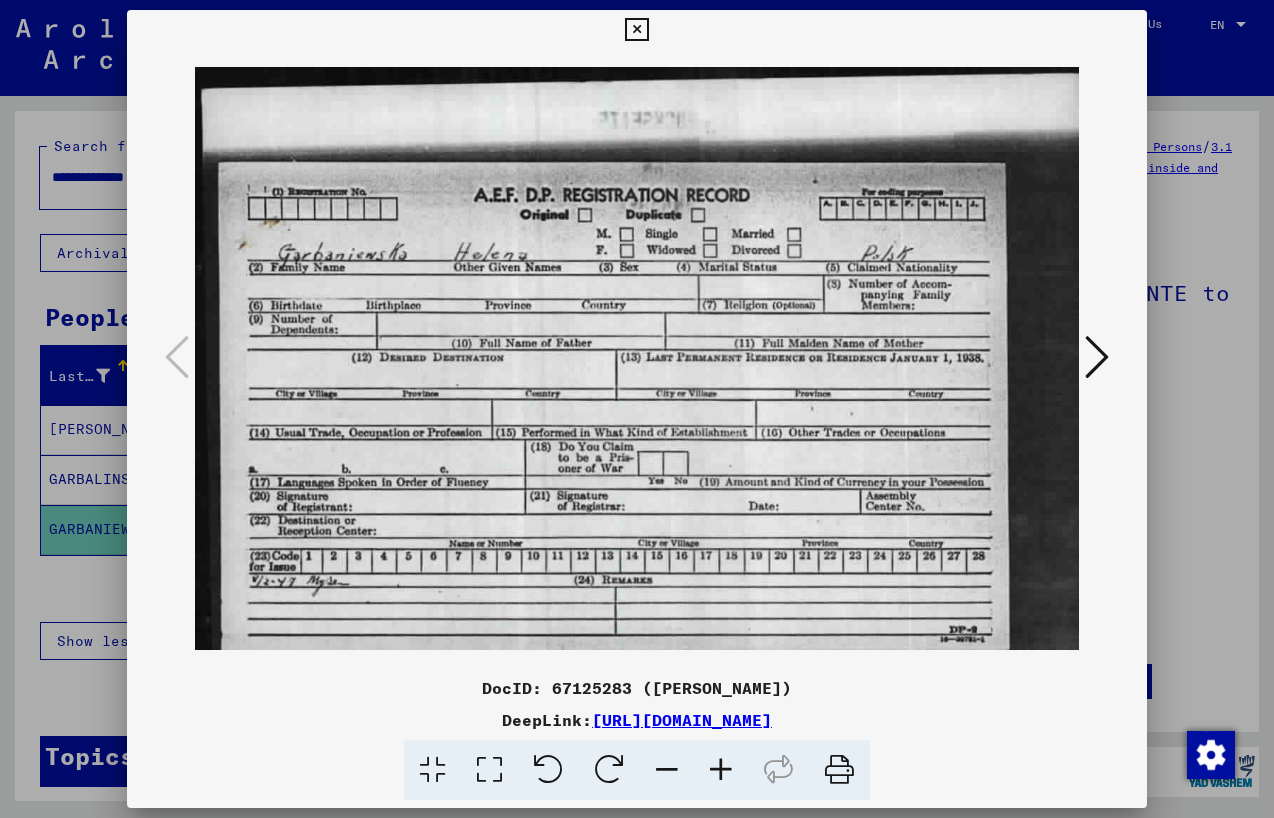 click at bounding box center (636, 30) 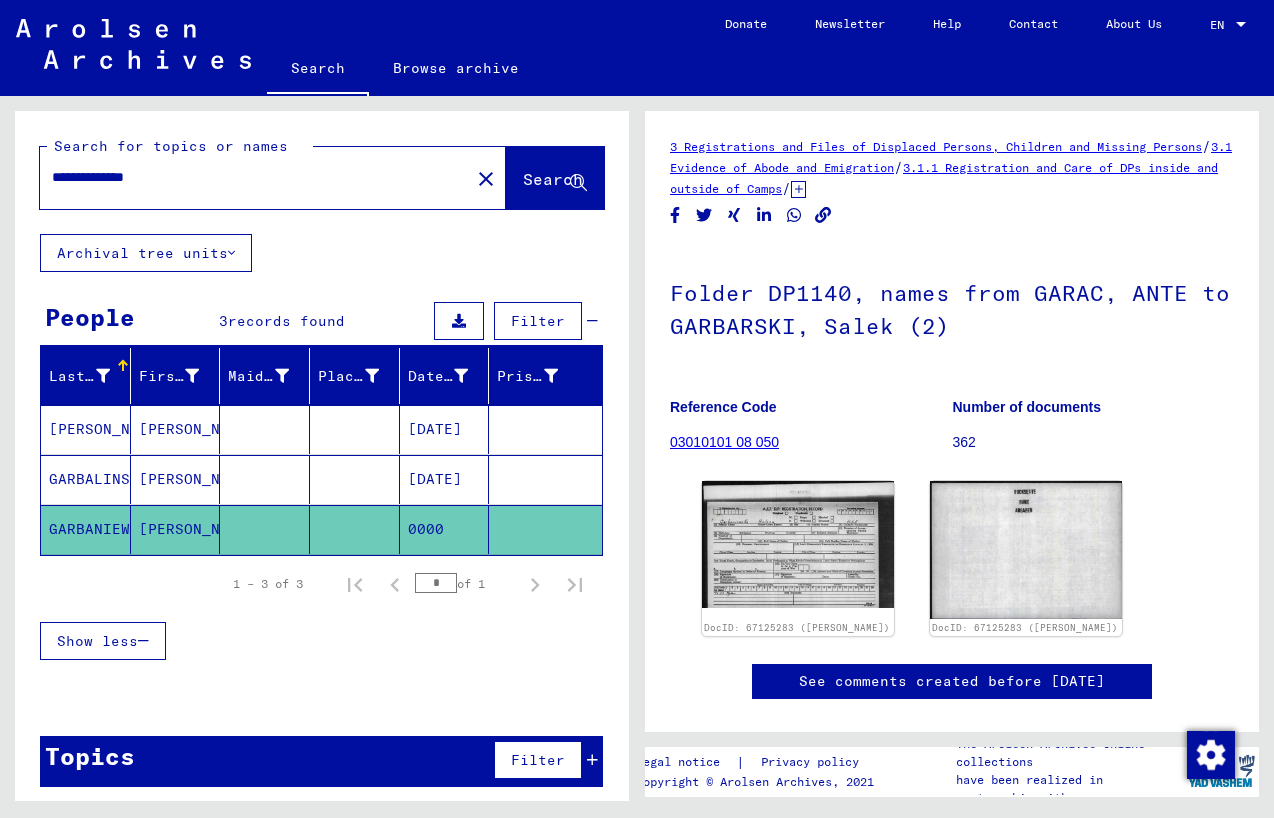 drag, startPoint x: 173, startPoint y: 178, endPoint x: 7, endPoint y: 171, distance: 166.14752 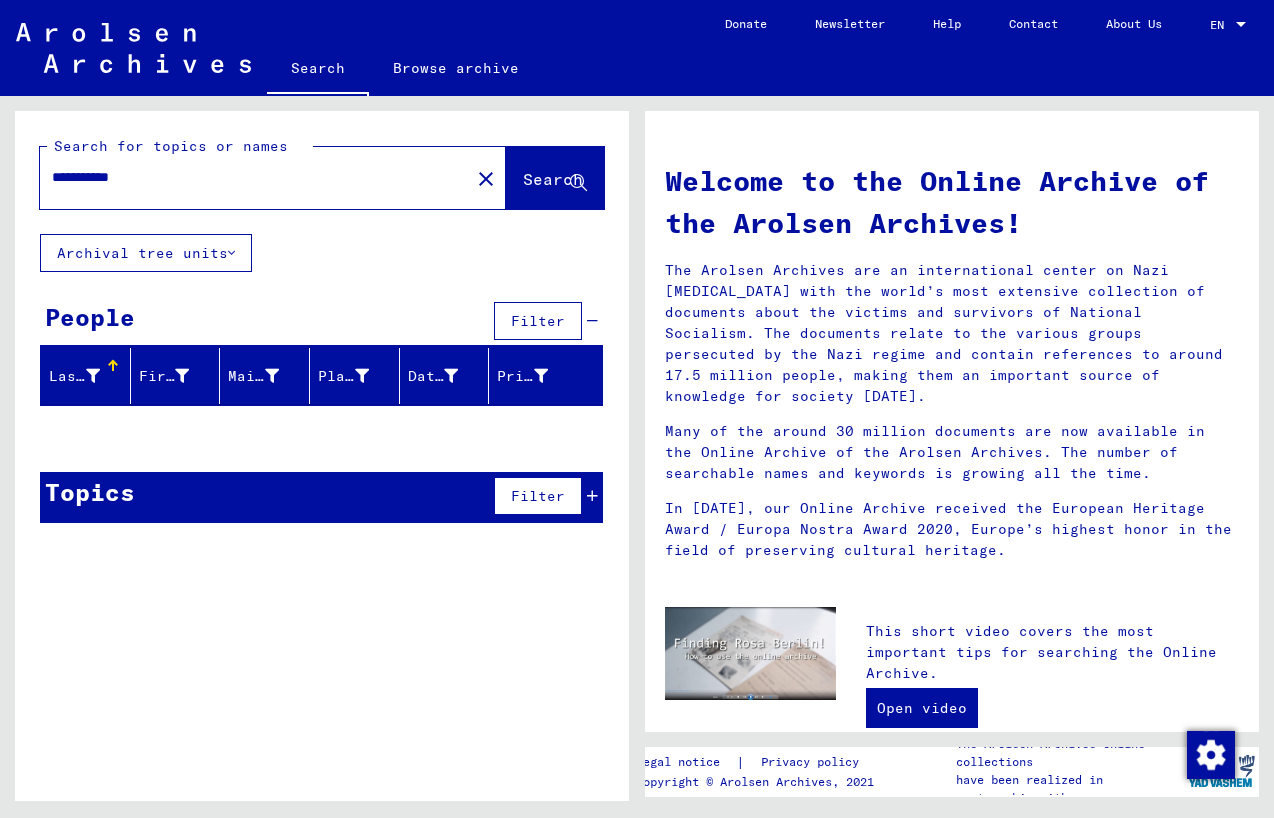 drag, startPoint x: 95, startPoint y: 176, endPoint x: 11, endPoint y: 175, distance: 84.00595 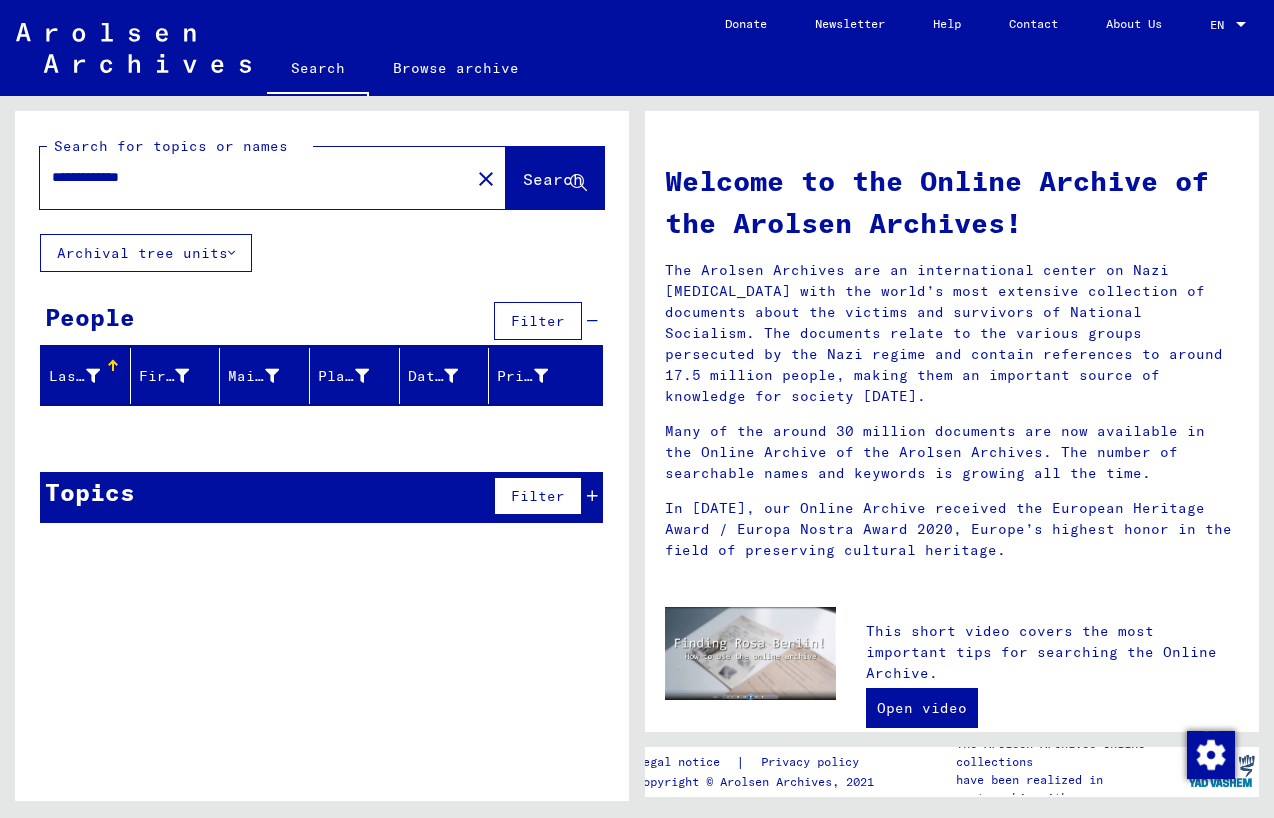 drag, startPoint x: 112, startPoint y: 176, endPoint x: 12, endPoint y: 175, distance: 100.005 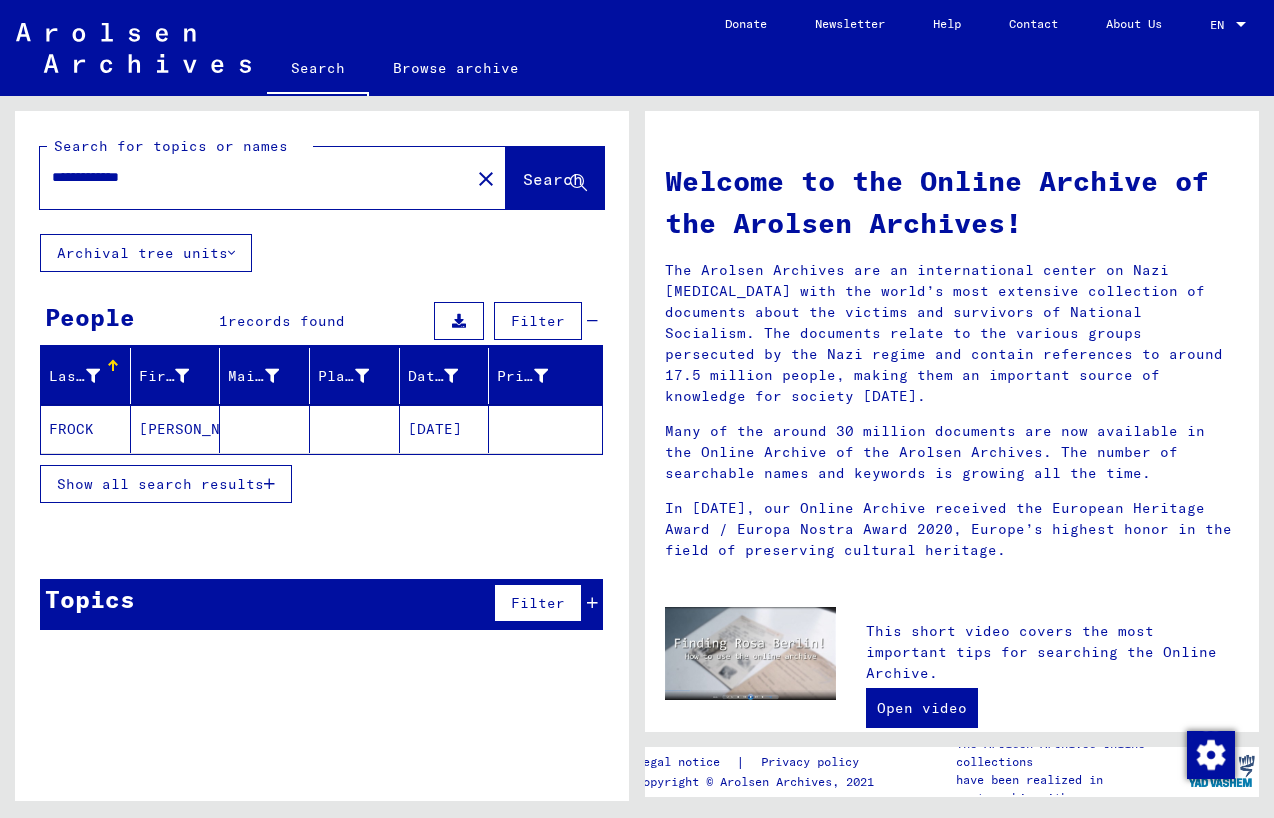 click on "[PERSON_NAME]" 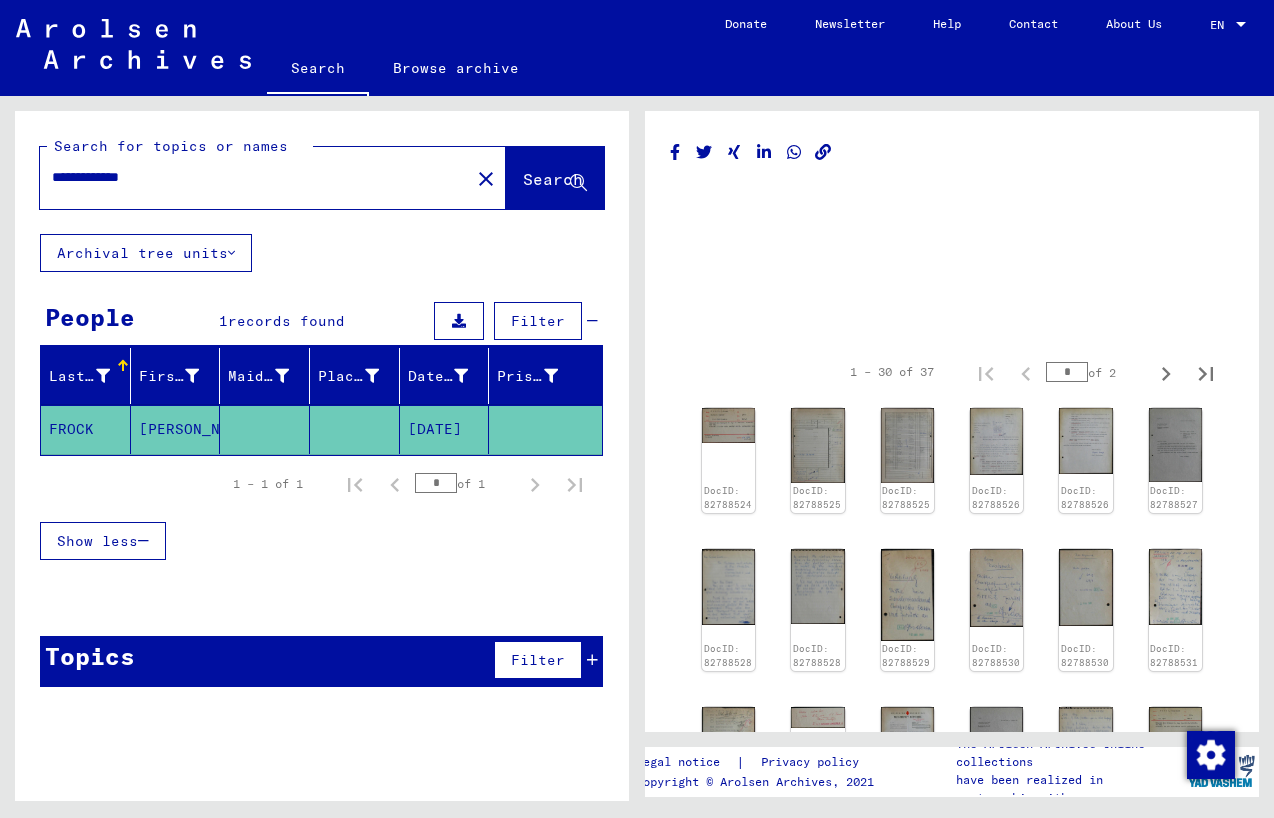 scroll, scrollTop: 0, scrollLeft: 0, axis: both 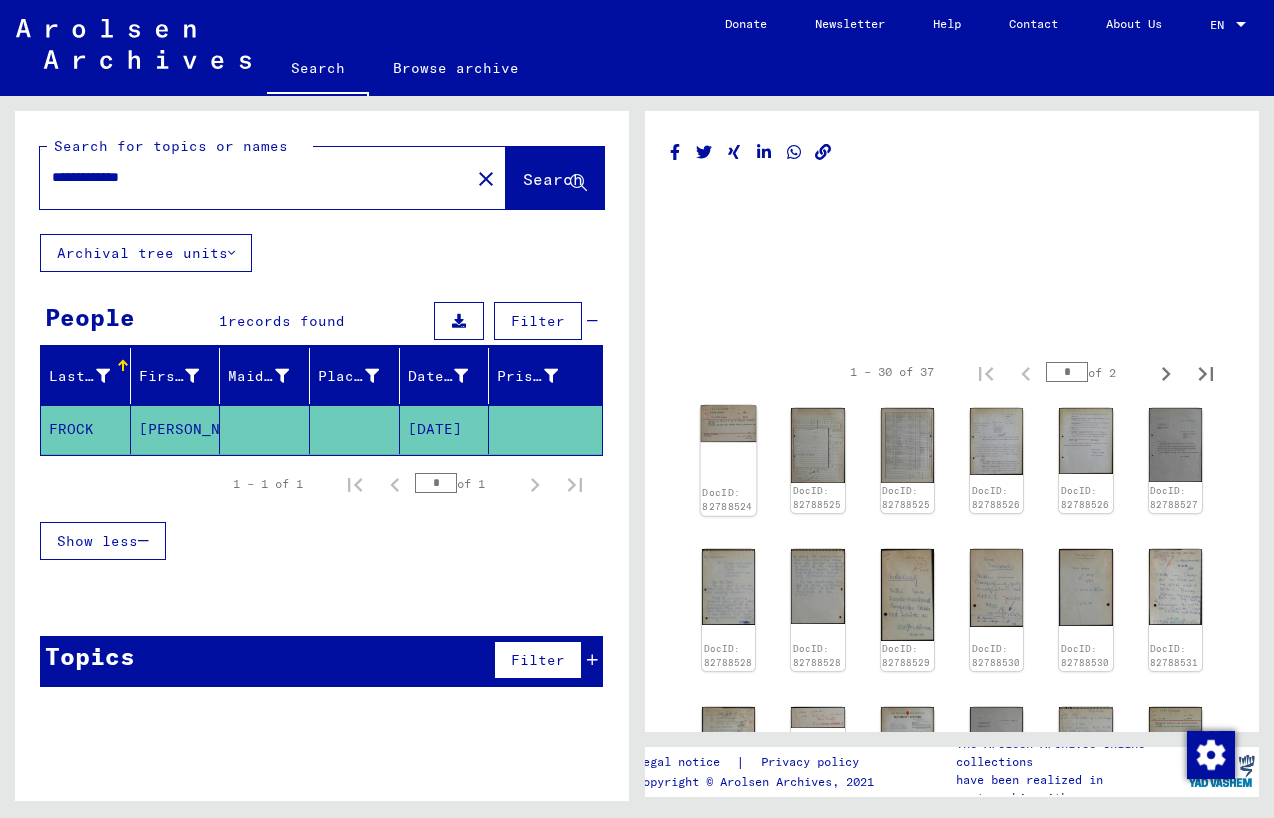 click 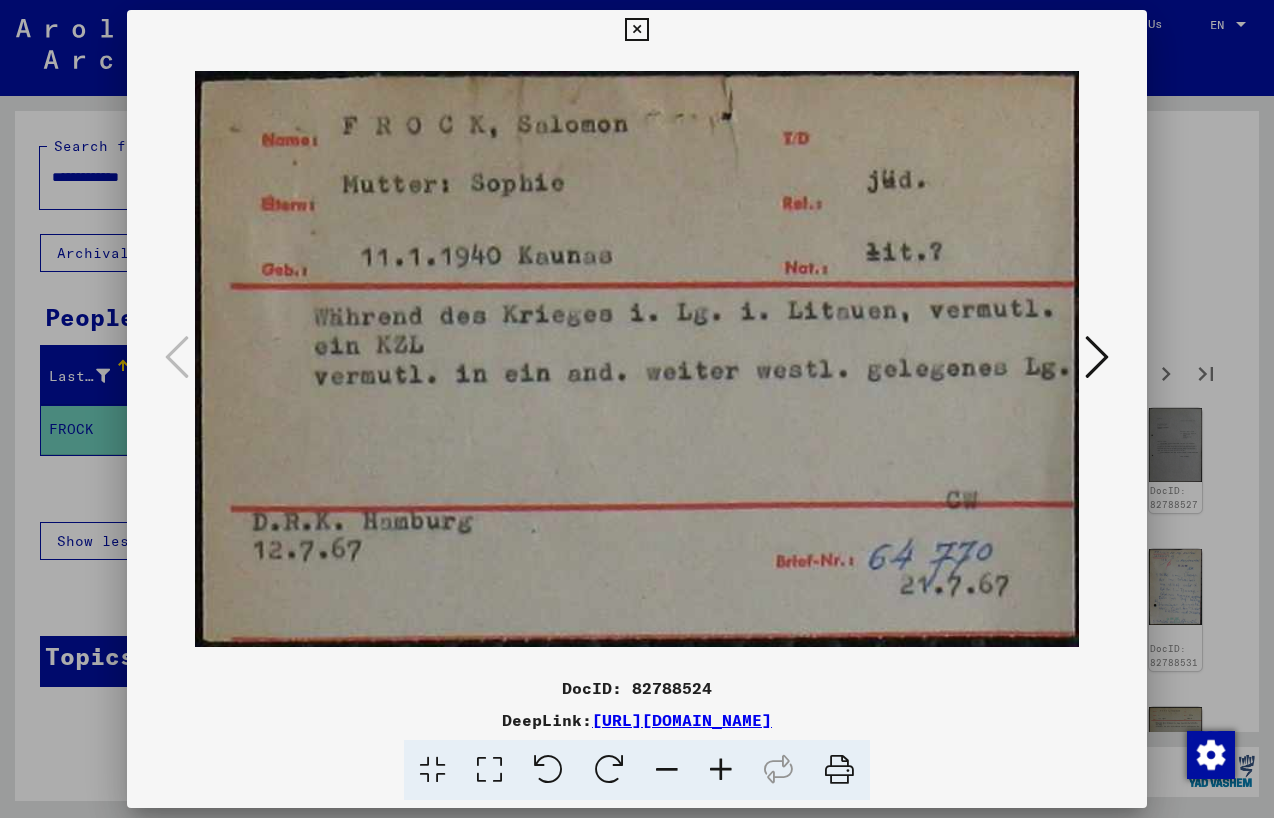 scroll, scrollTop: 0, scrollLeft: 0, axis: both 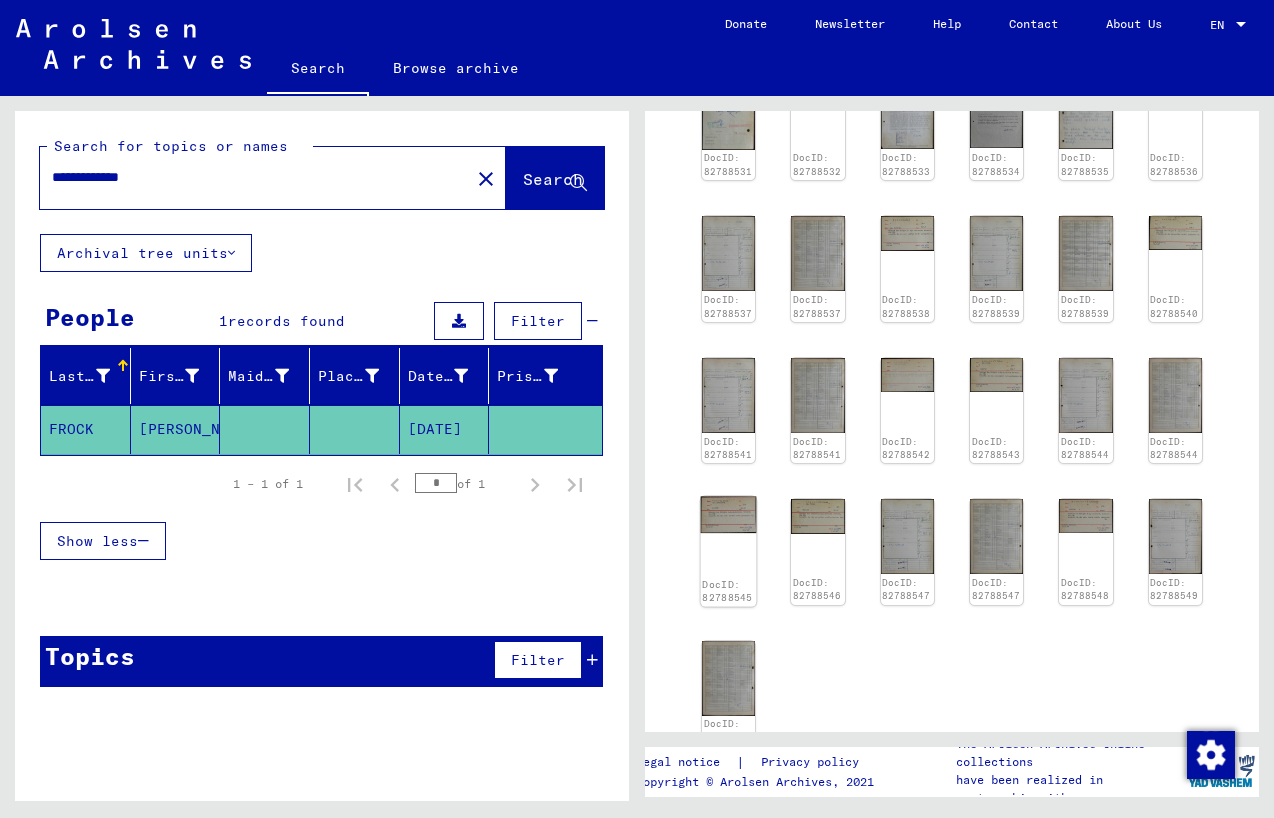 click 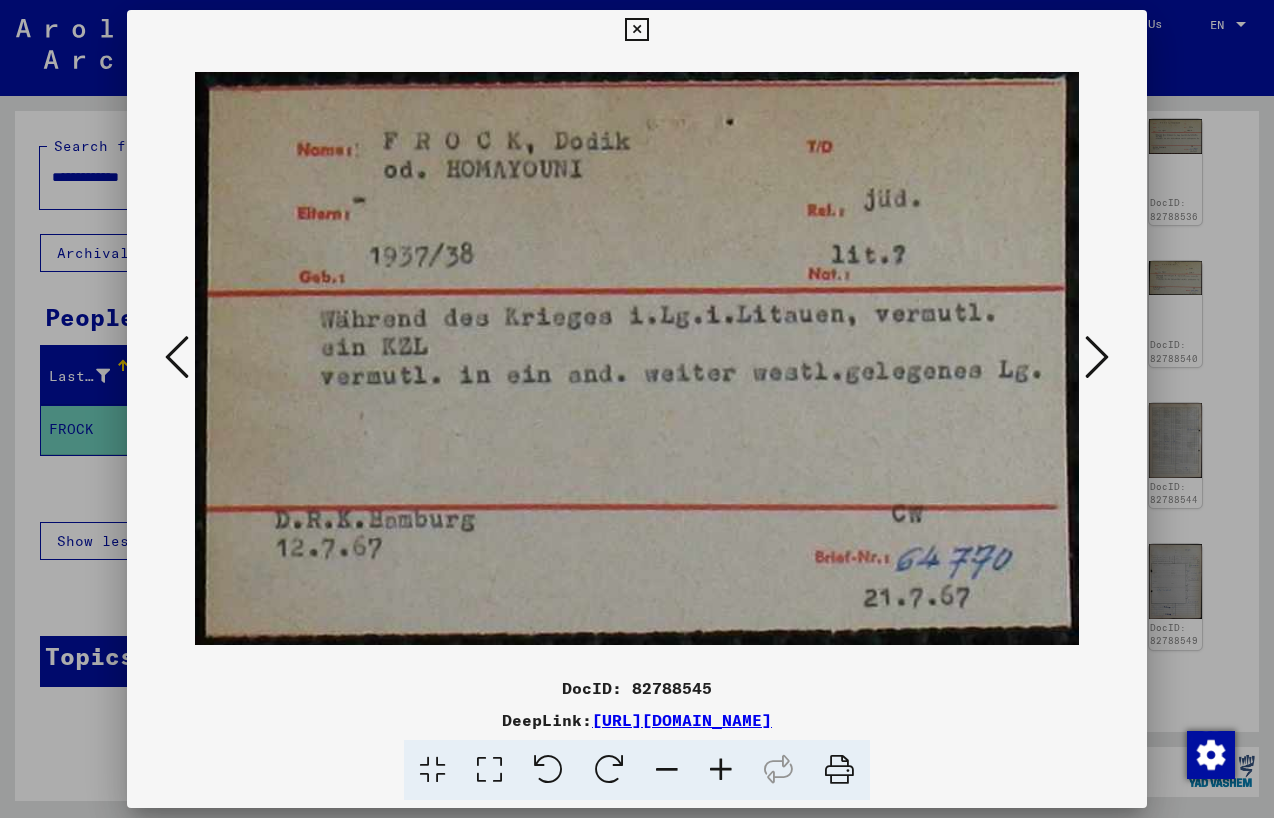 scroll, scrollTop: 587, scrollLeft: 0, axis: vertical 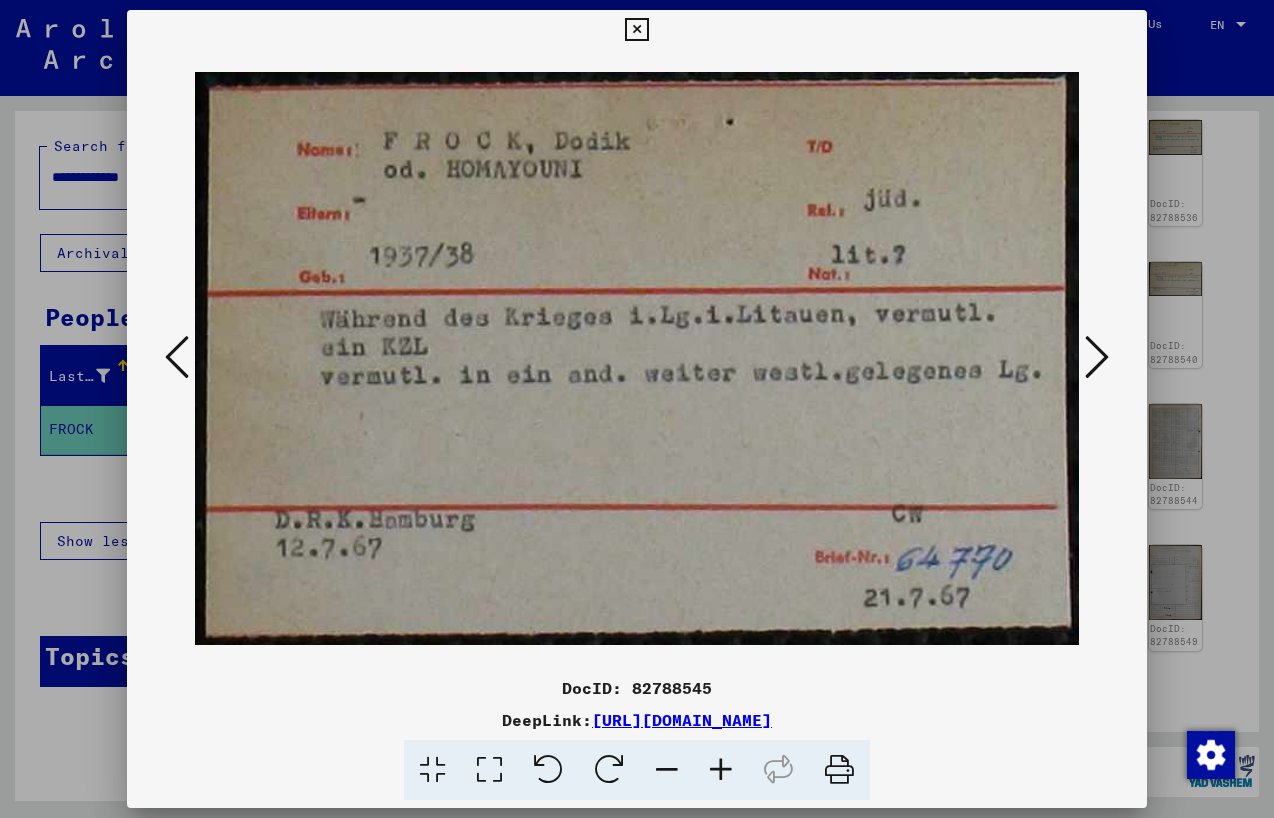 click at bounding box center (636, 30) 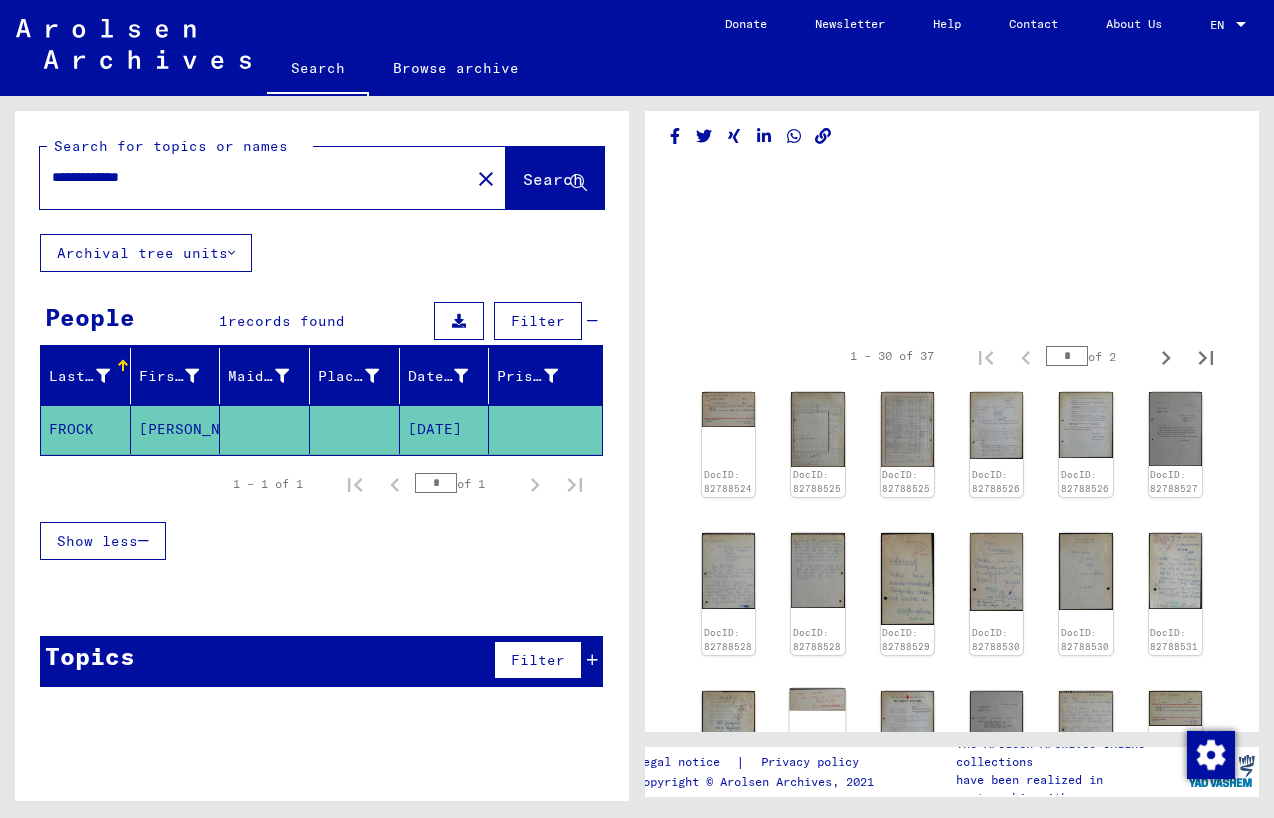 scroll, scrollTop: 13, scrollLeft: 0, axis: vertical 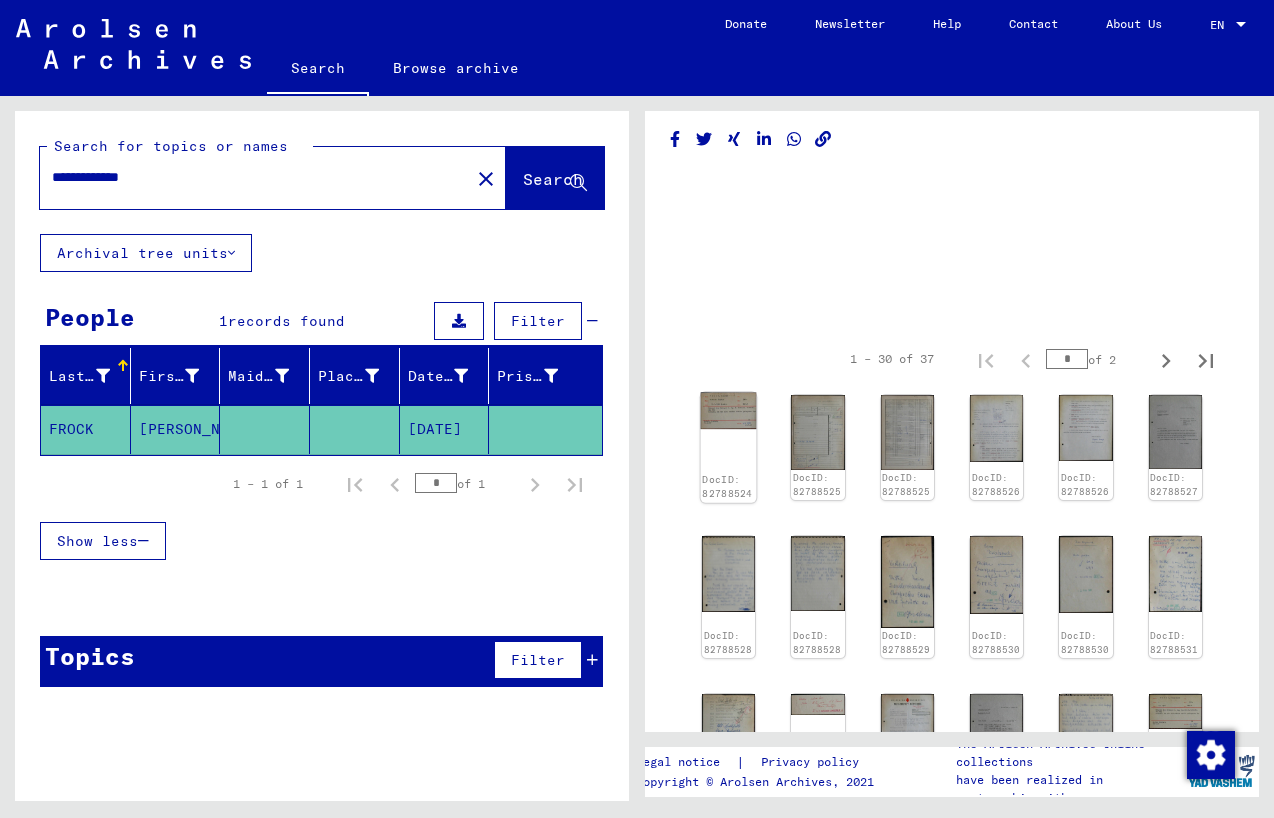 click 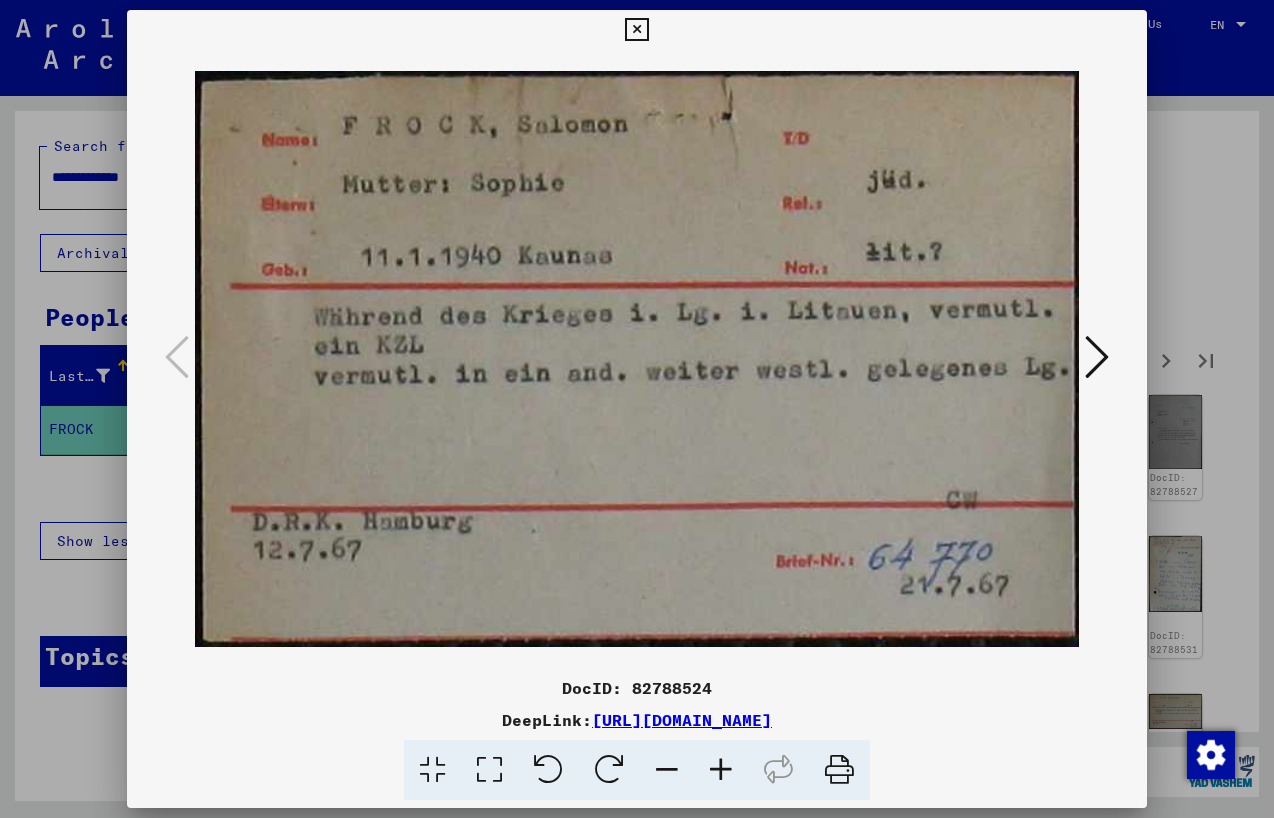 scroll, scrollTop: 0, scrollLeft: 1, axis: horizontal 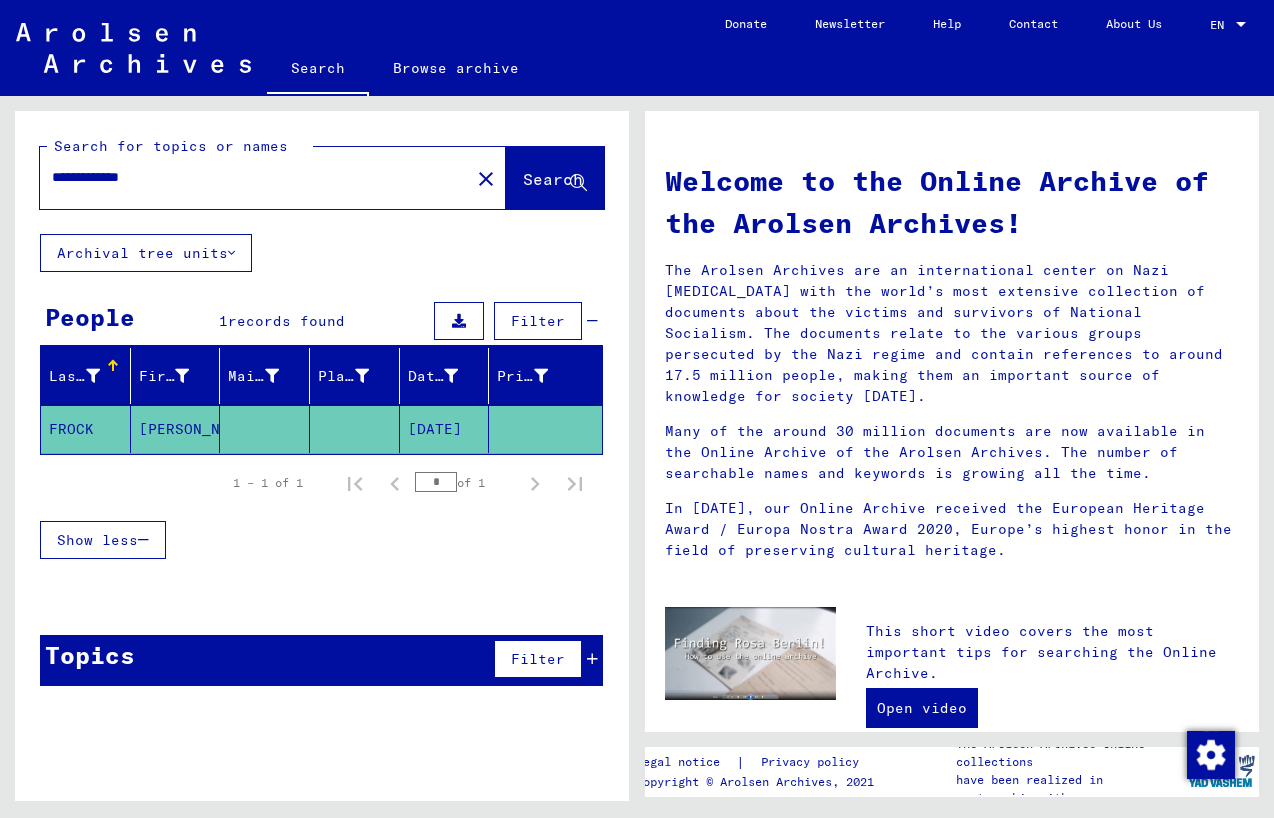 click on "FROCK" 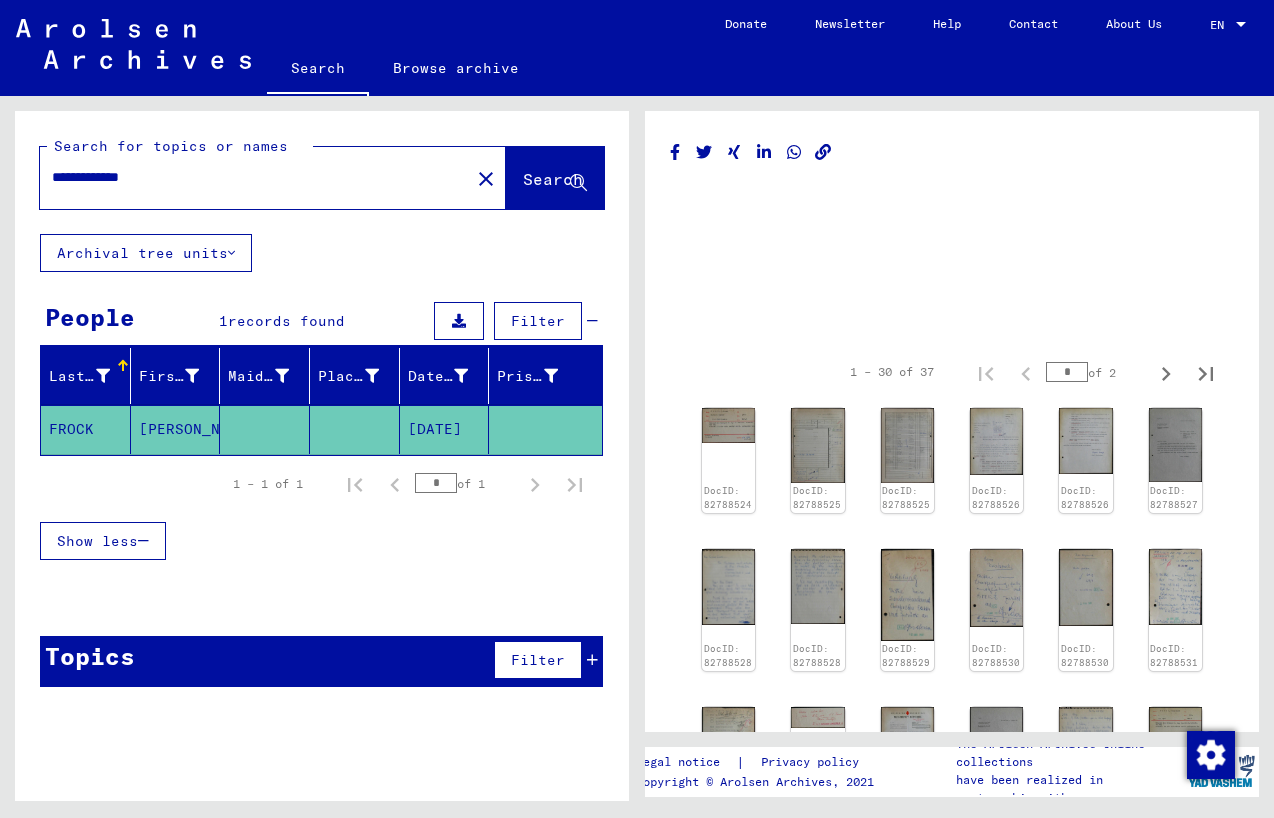 scroll, scrollTop: 0, scrollLeft: 0, axis: both 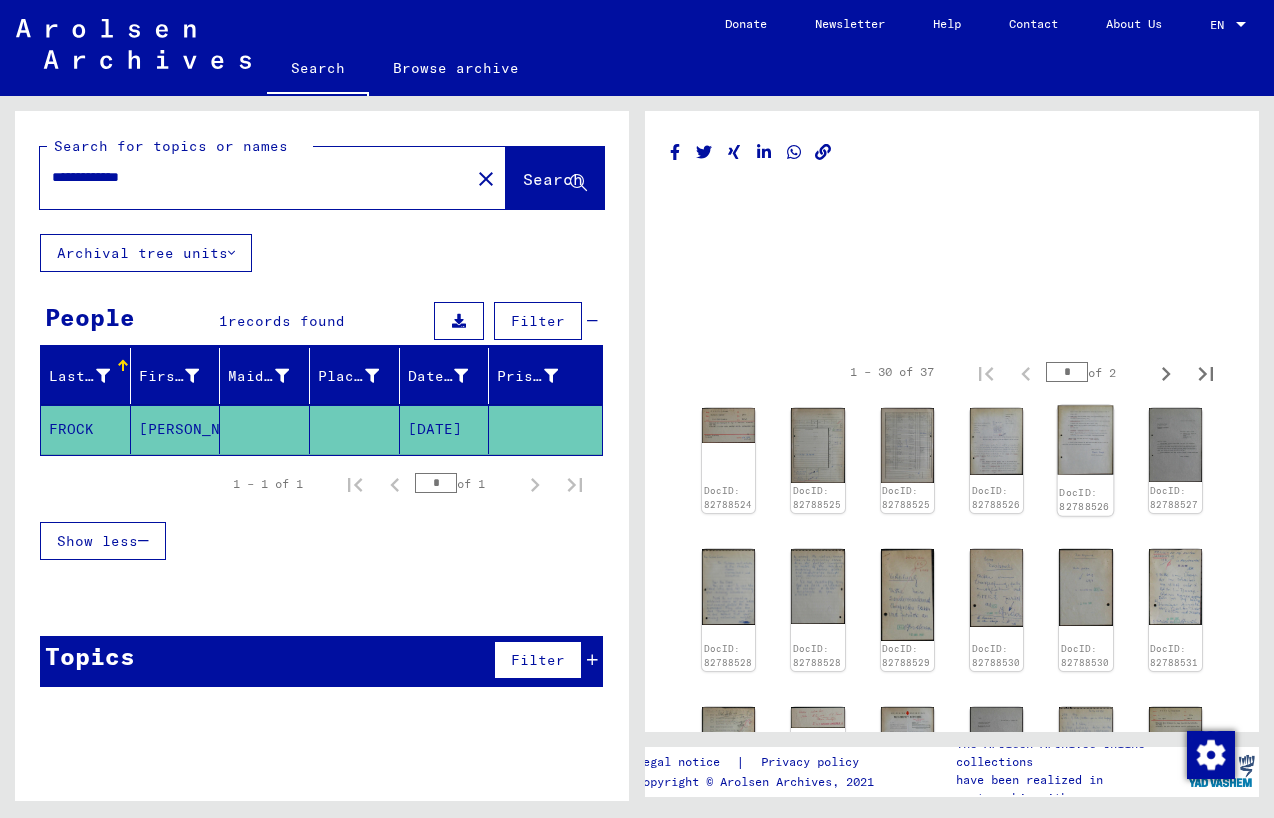 click 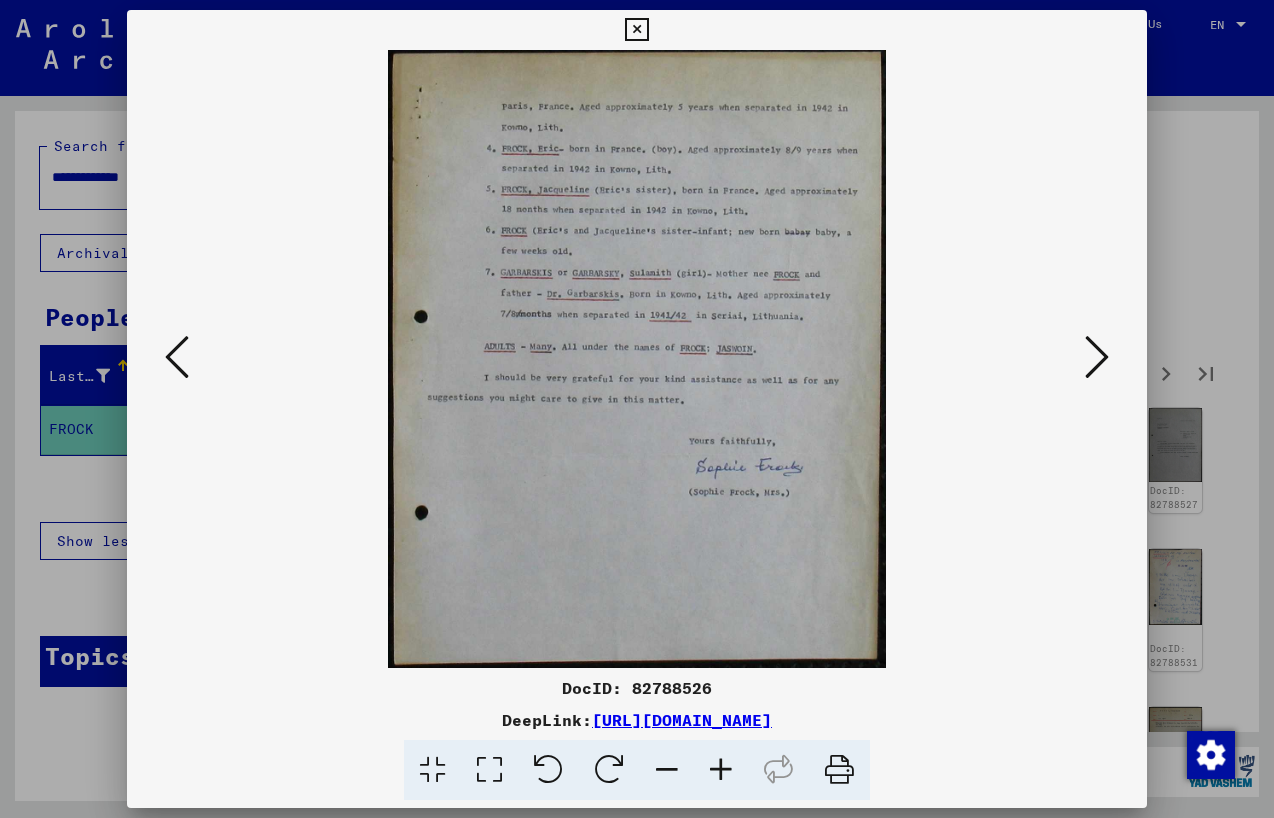 click at bounding box center [636, 30] 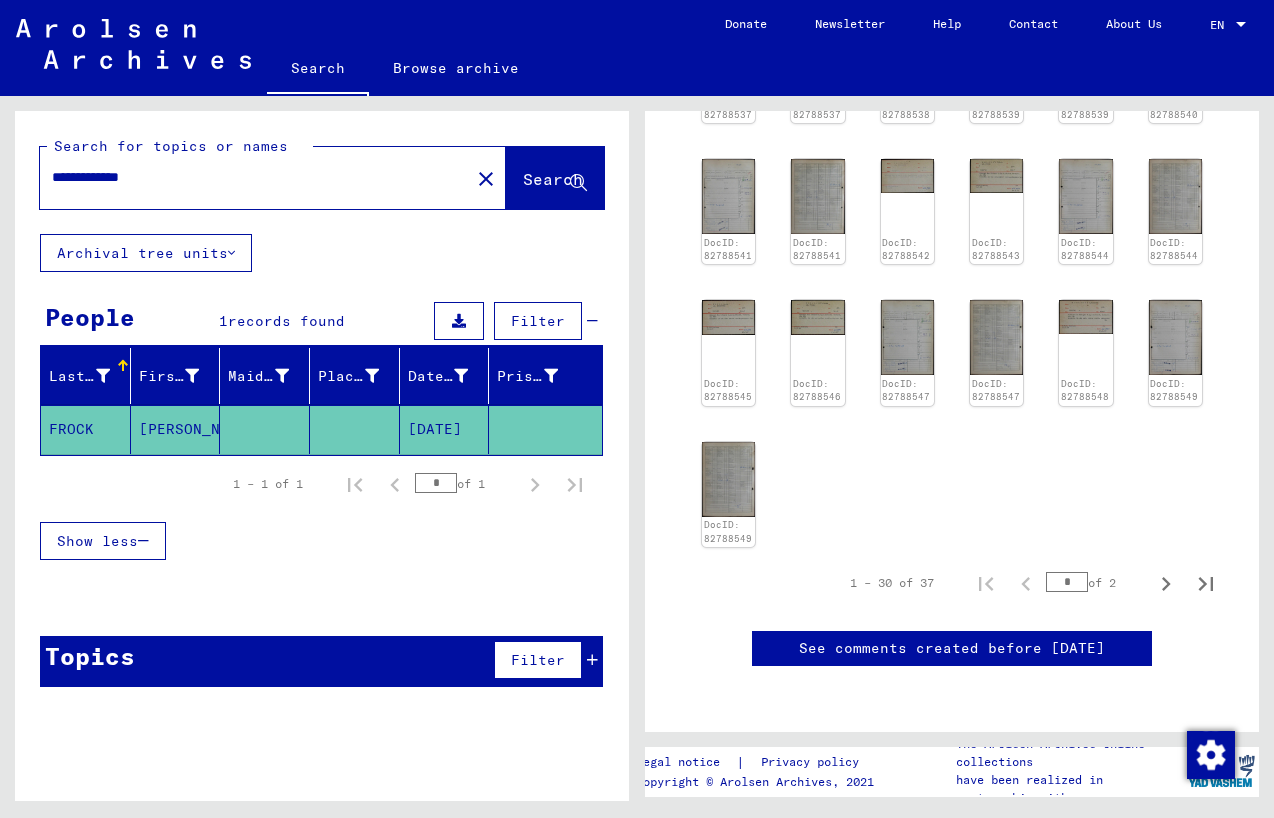 scroll, scrollTop: 1003, scrollLeft: 0, axis: vertical 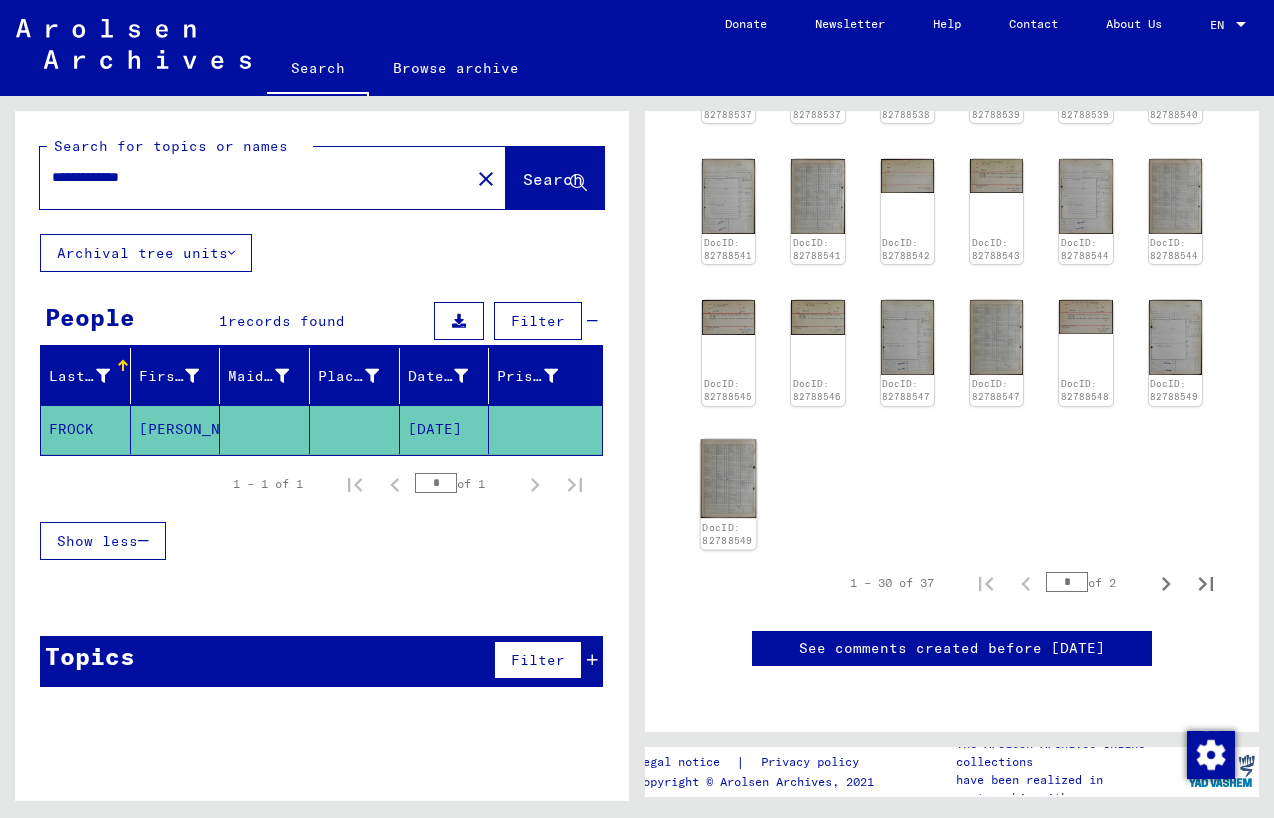 click 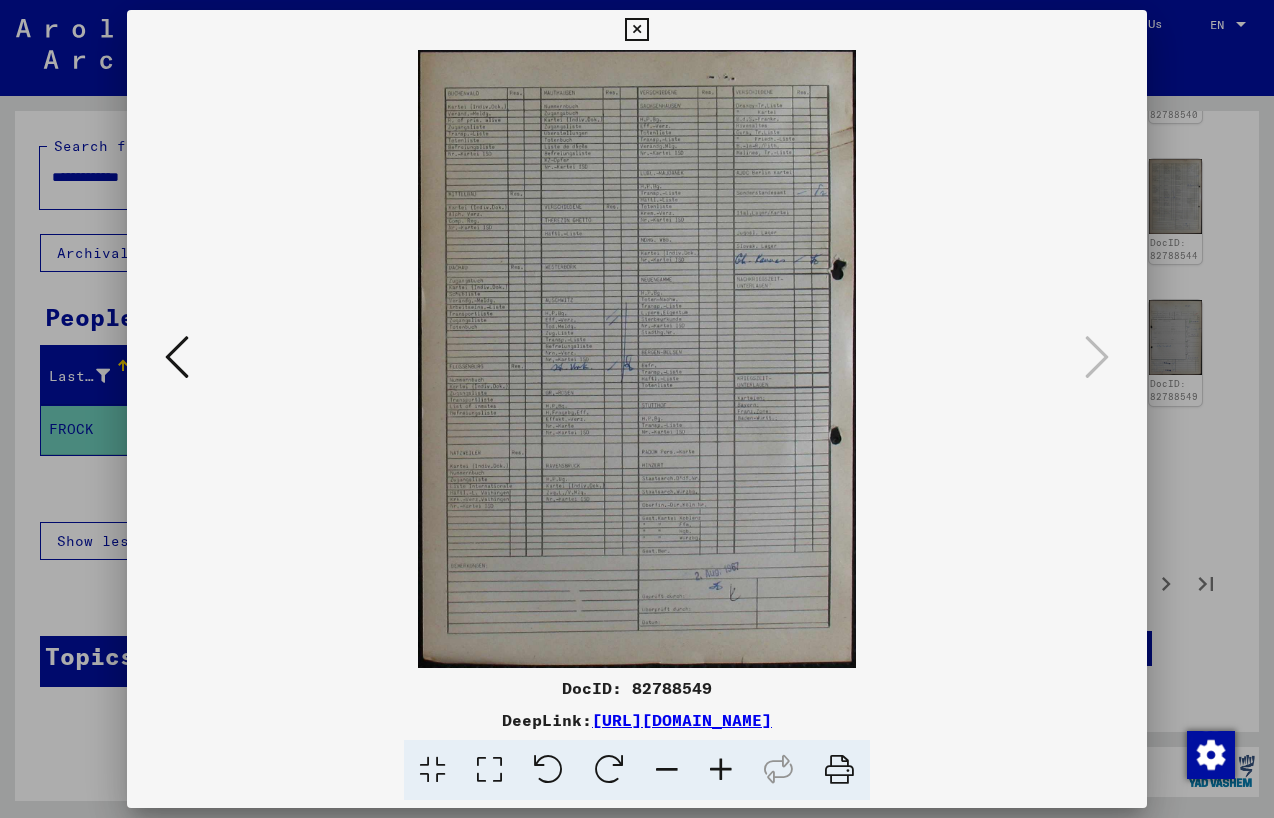 click at bounding box center (636, 30) 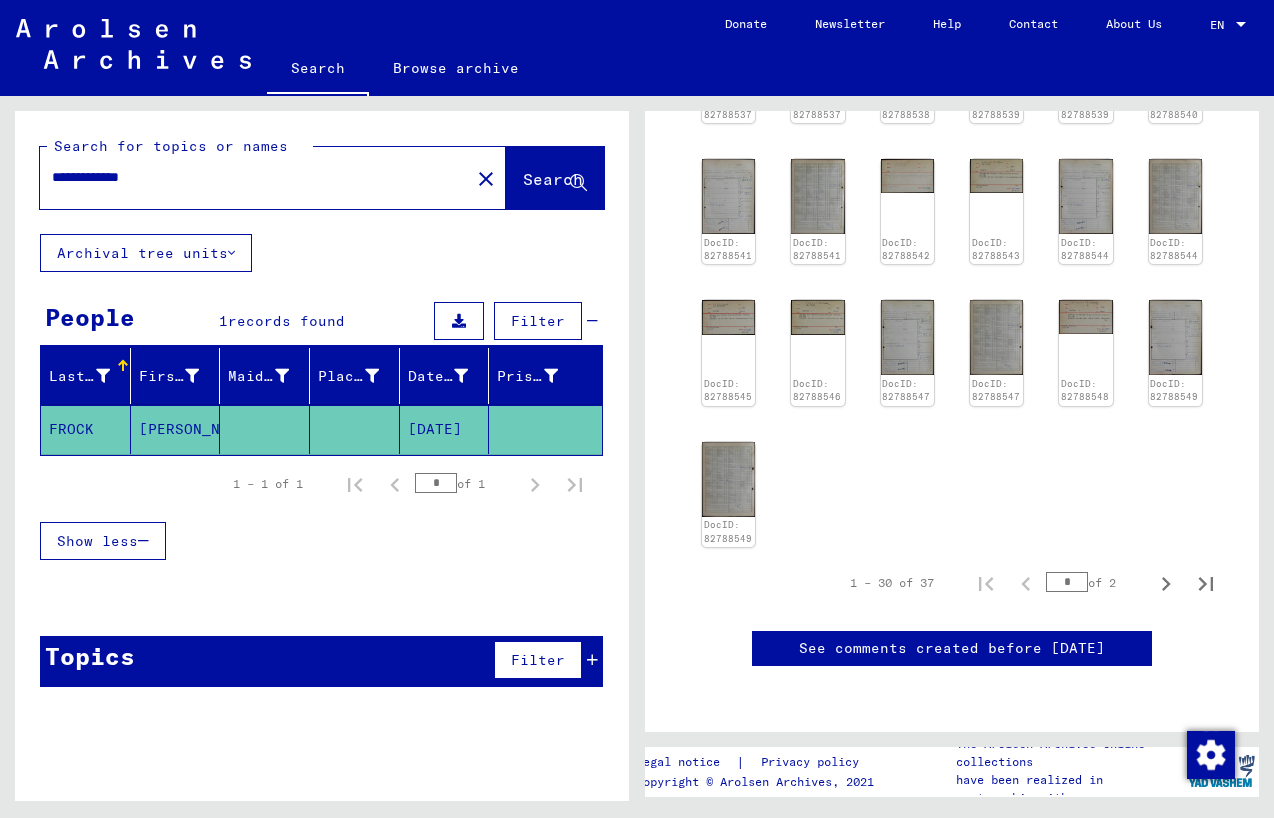 drag, startPoint x: 183, startPoint y: 180, endPoint x: 20, endPoint y: 177, distance: 163.0276 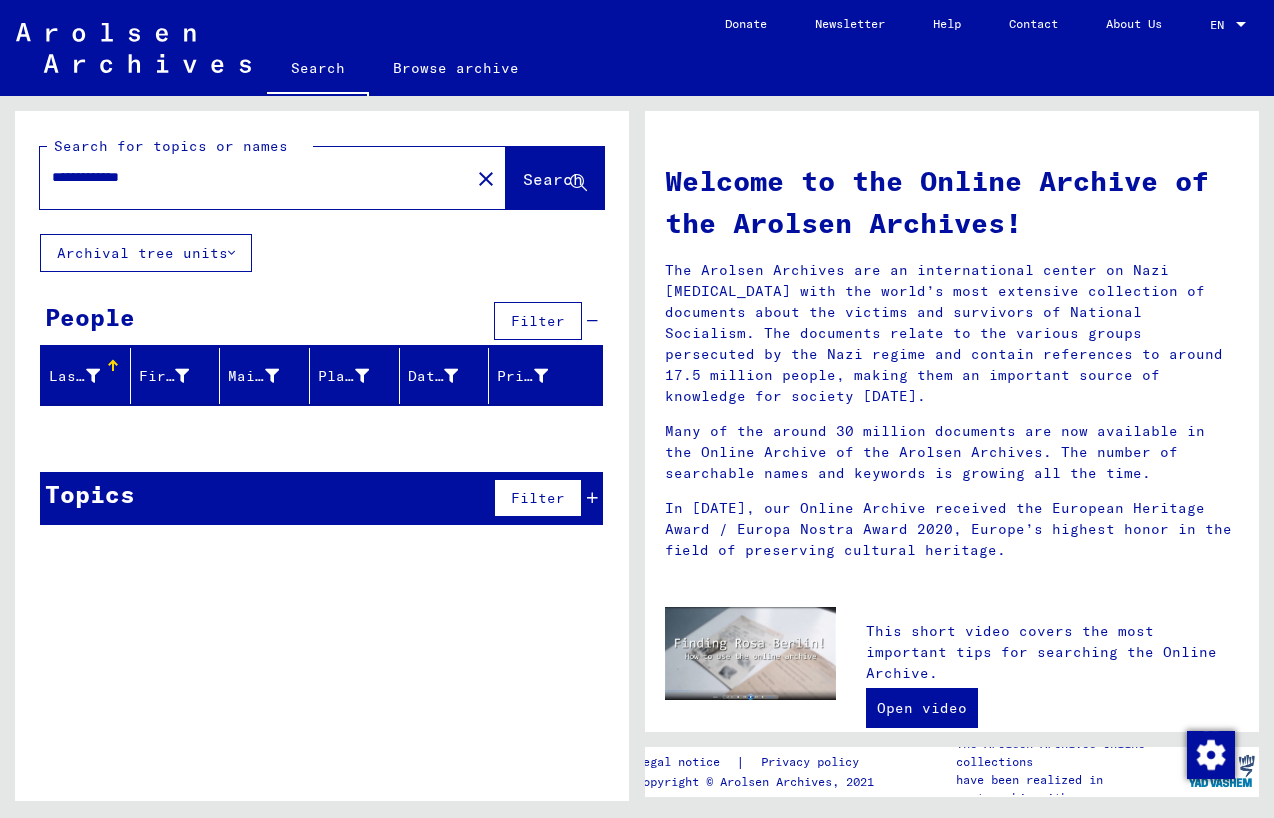 scroll, scrollTop: 0, scrollLeft: 1, axis: horizontal 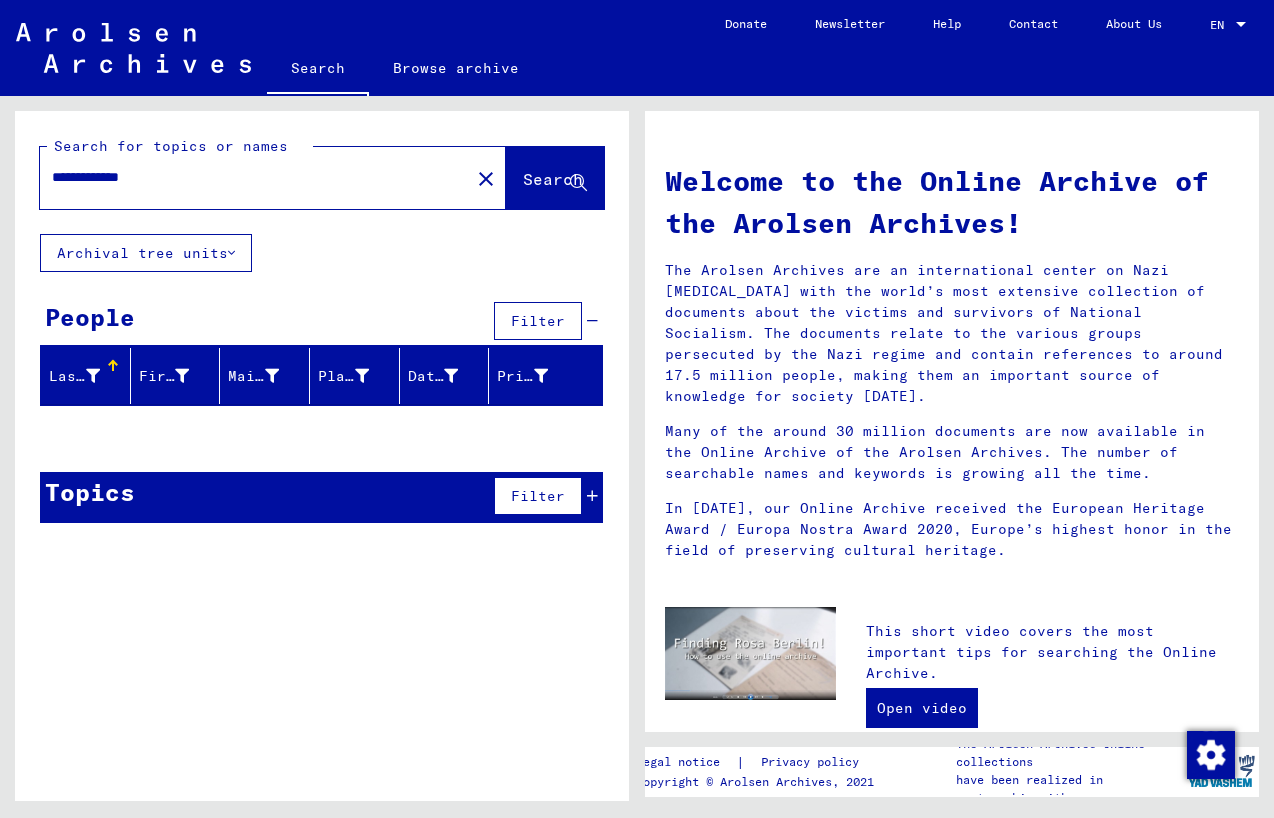 drag, startPoint x: 165, startPoint y: 177, endPoint x: 120, endPoint y: 180, distance: 45.099888 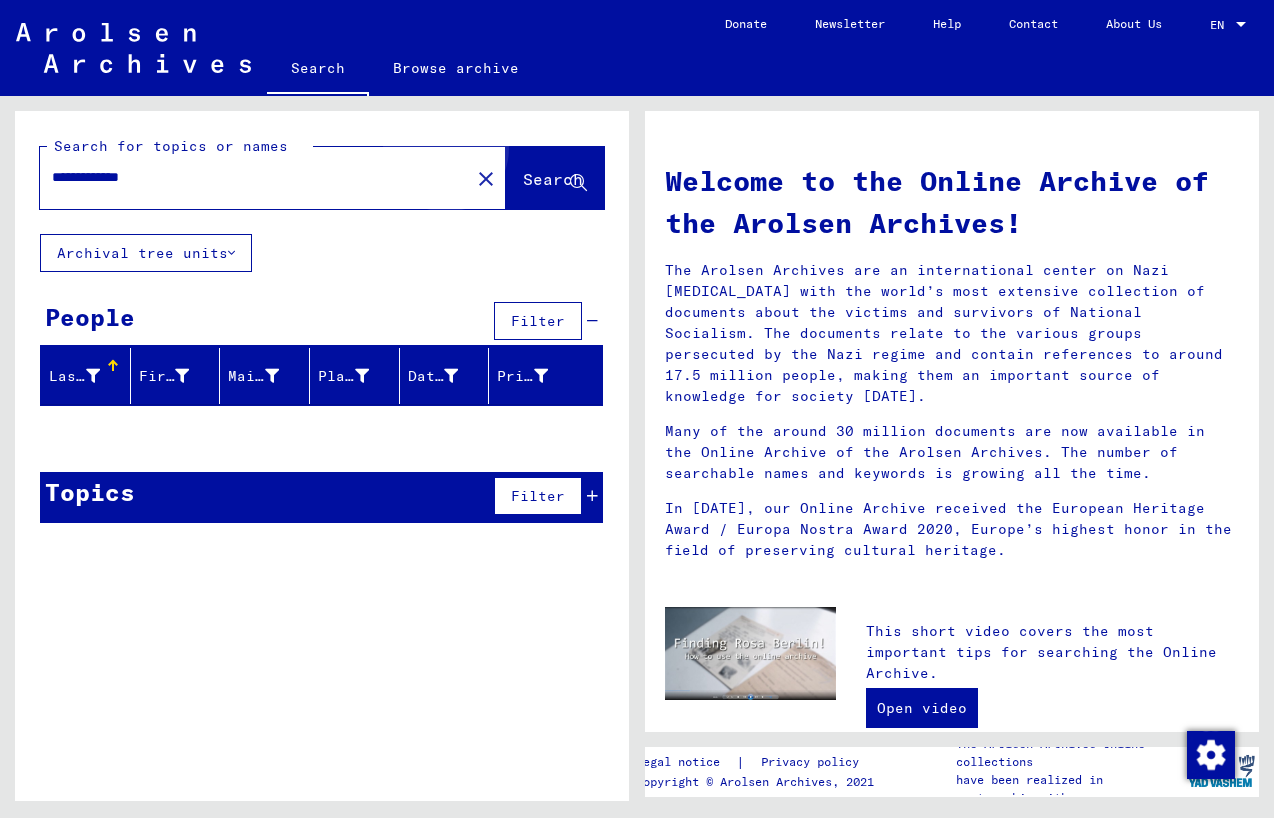 click on "Search" 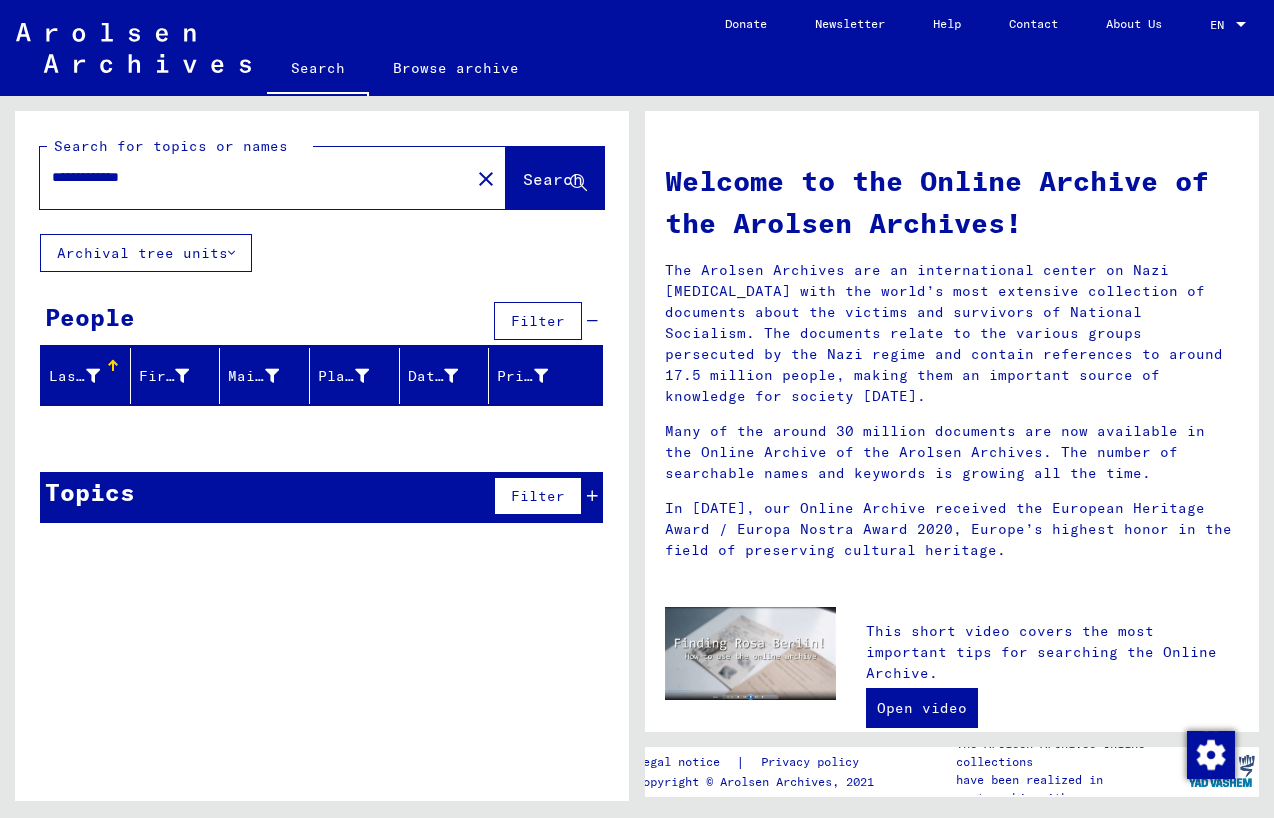 drag, startPoint x: 115, startPoint y: 178, endPoint x: 19, endPoint y: 177, distance: 96.00521 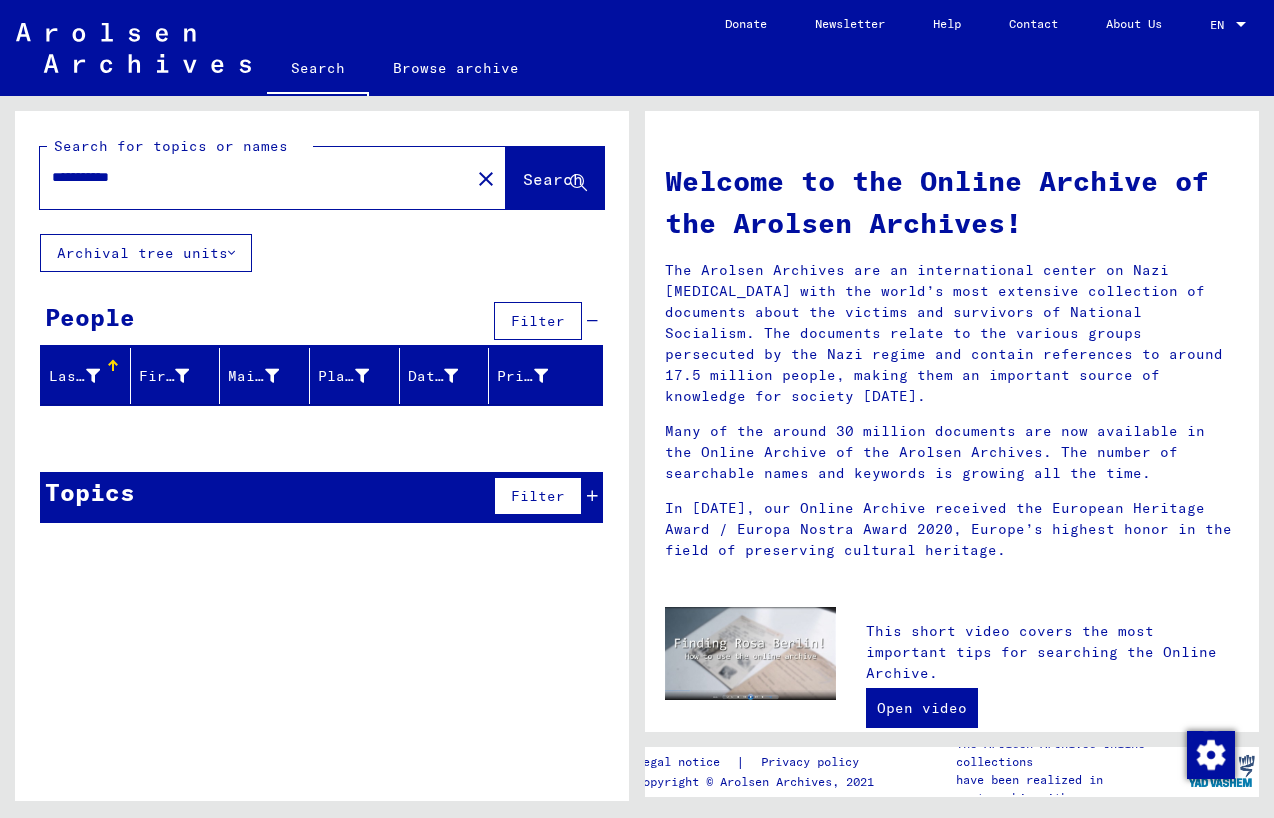 drag, startPoint x: 95, startPoint y: 176, endPoint x: 28, endPoint y: 175, distance: 67.00746 